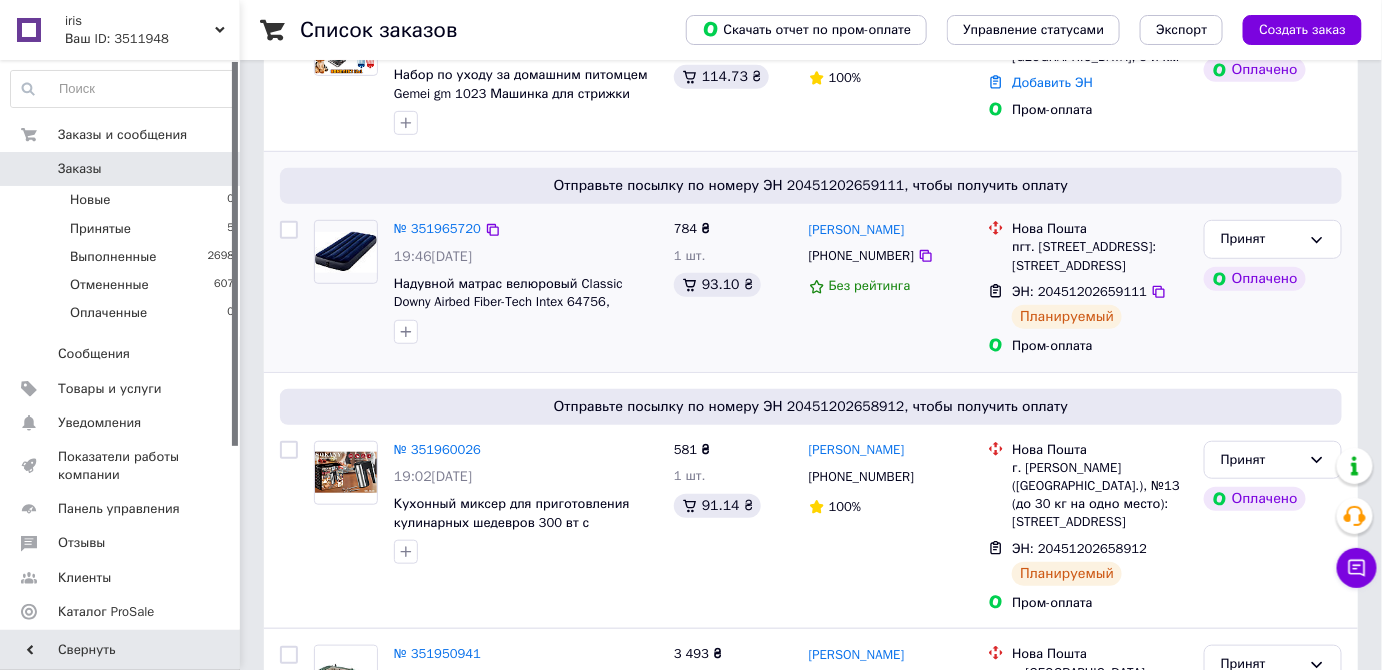 scroll, scrollTop: 272, scrollLeft: 0, axis: vertical 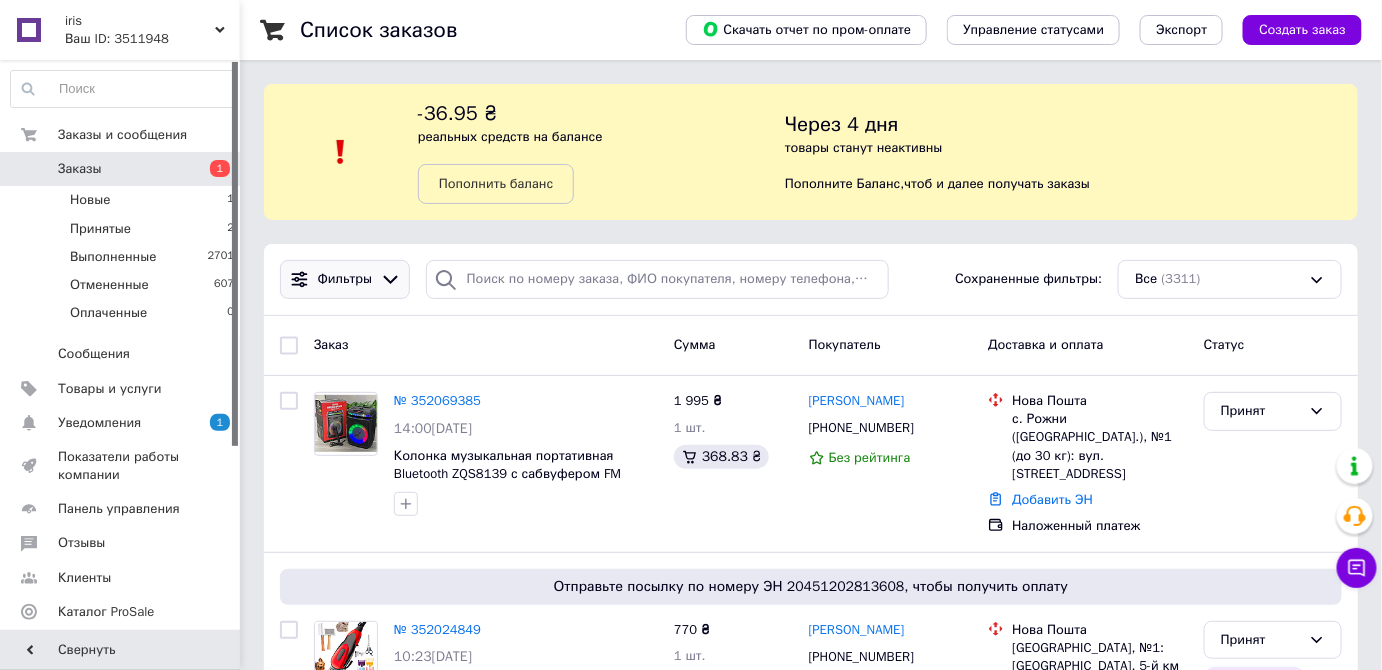 click on "Фильтры" at bounding box center (345, 279) 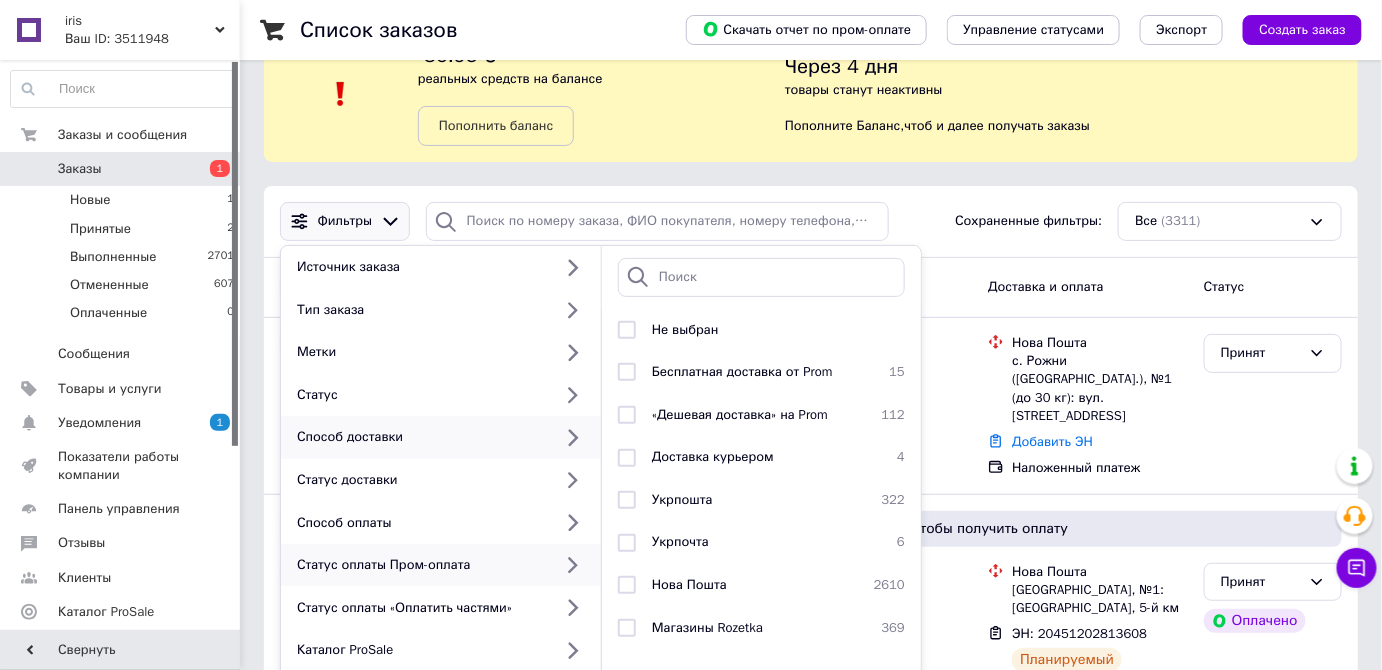 scroll, scrollTop: 90, scrollLeft: 0, axis: vertical 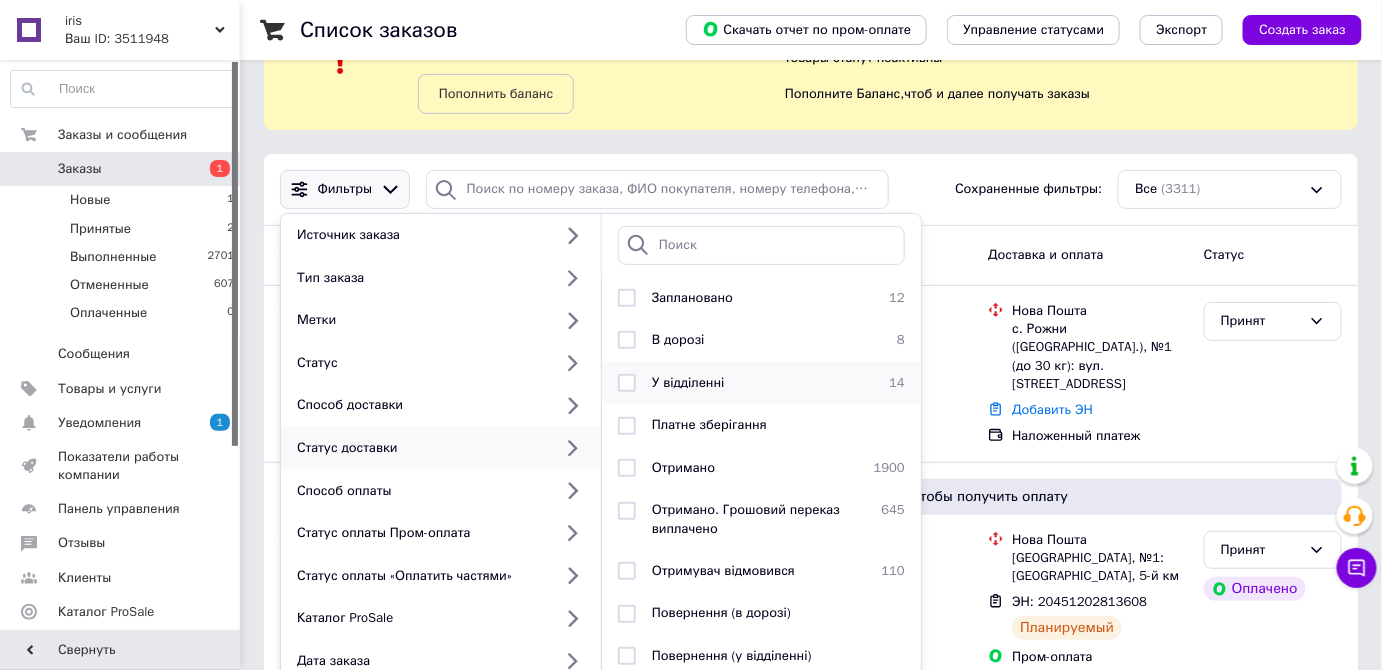 click on "У відділенні" at bounding box center (688, 382) 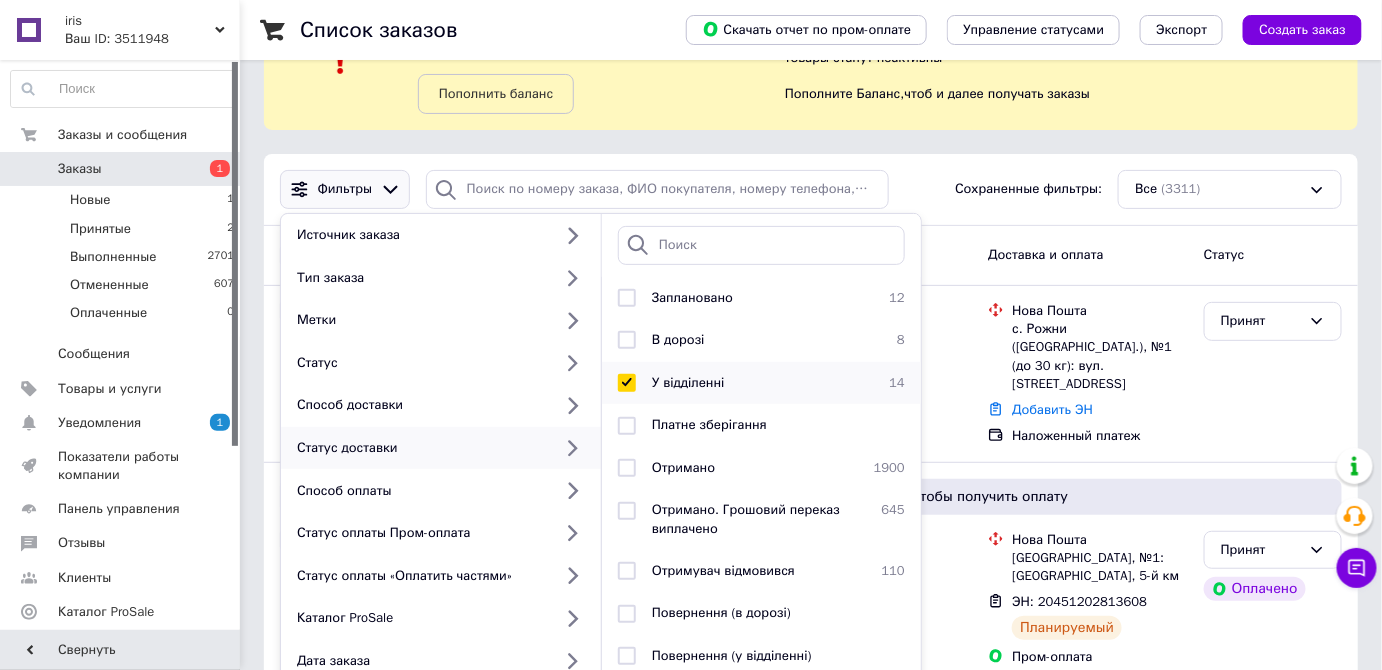 checkbox on "true" 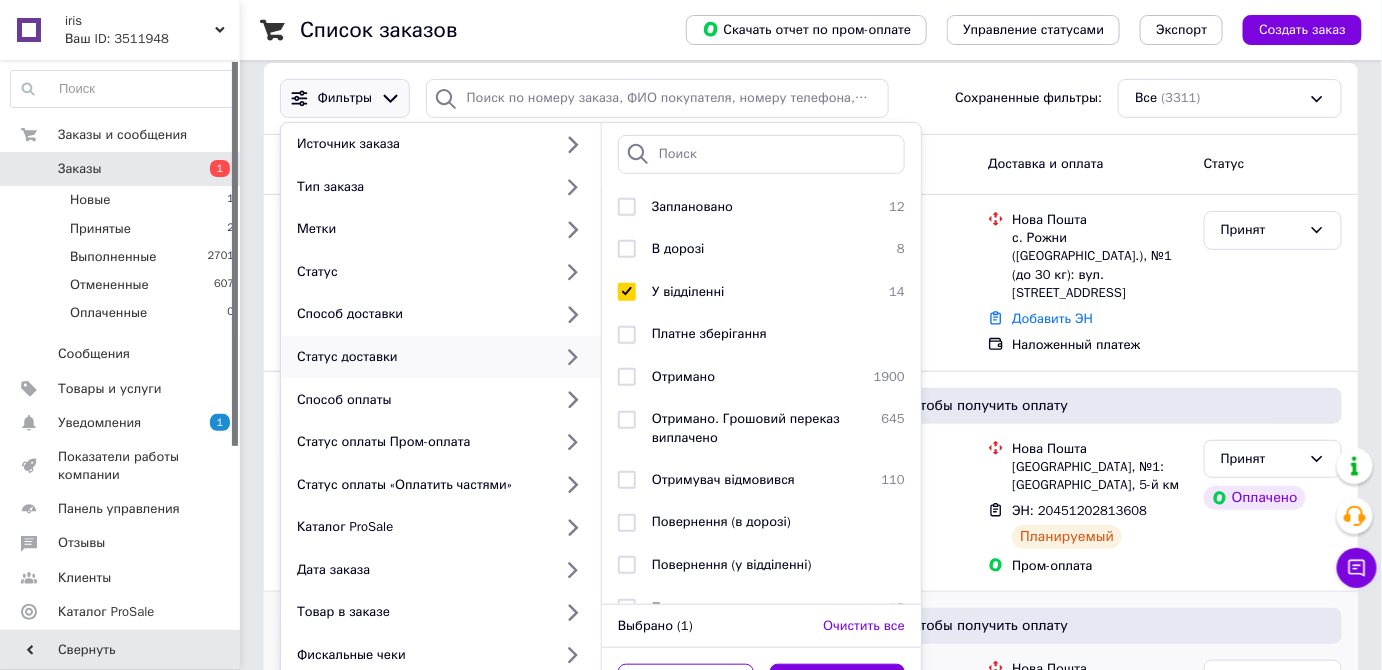 scroll, scrollTop: 272, scrollLeft: 0, axis: vertical 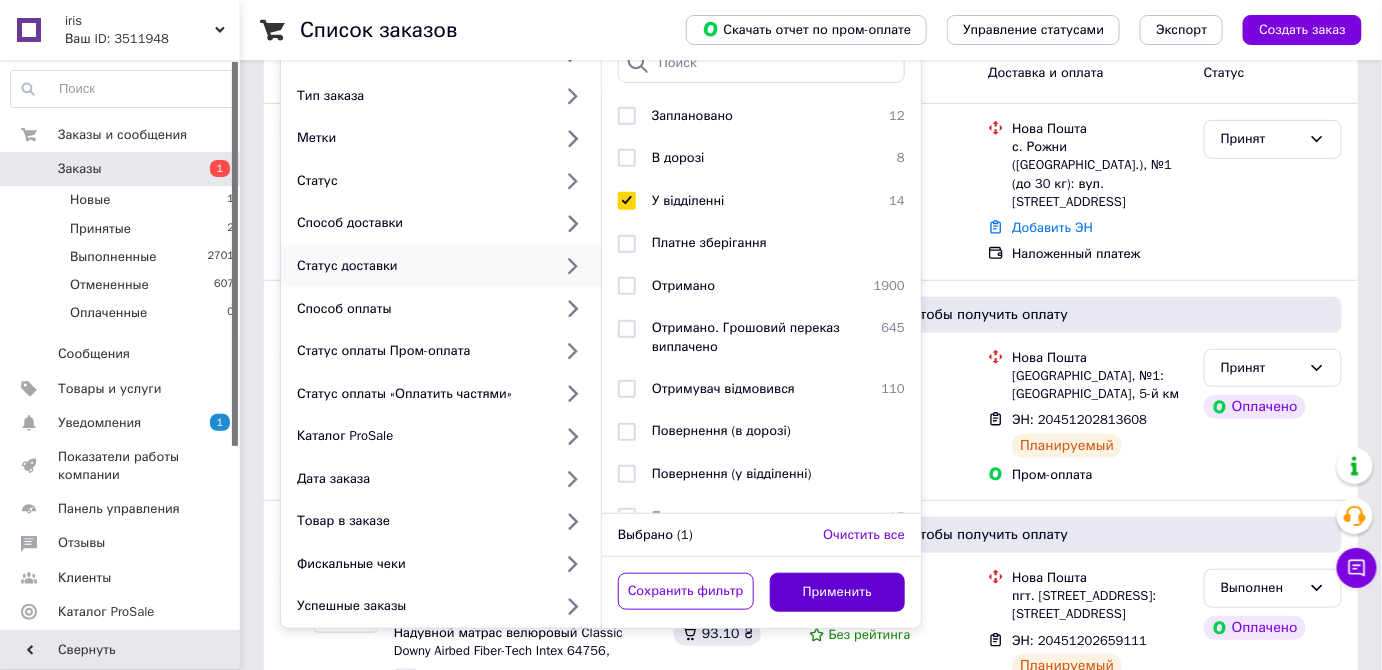 click on "Применить" at bounding box center [838, 592] 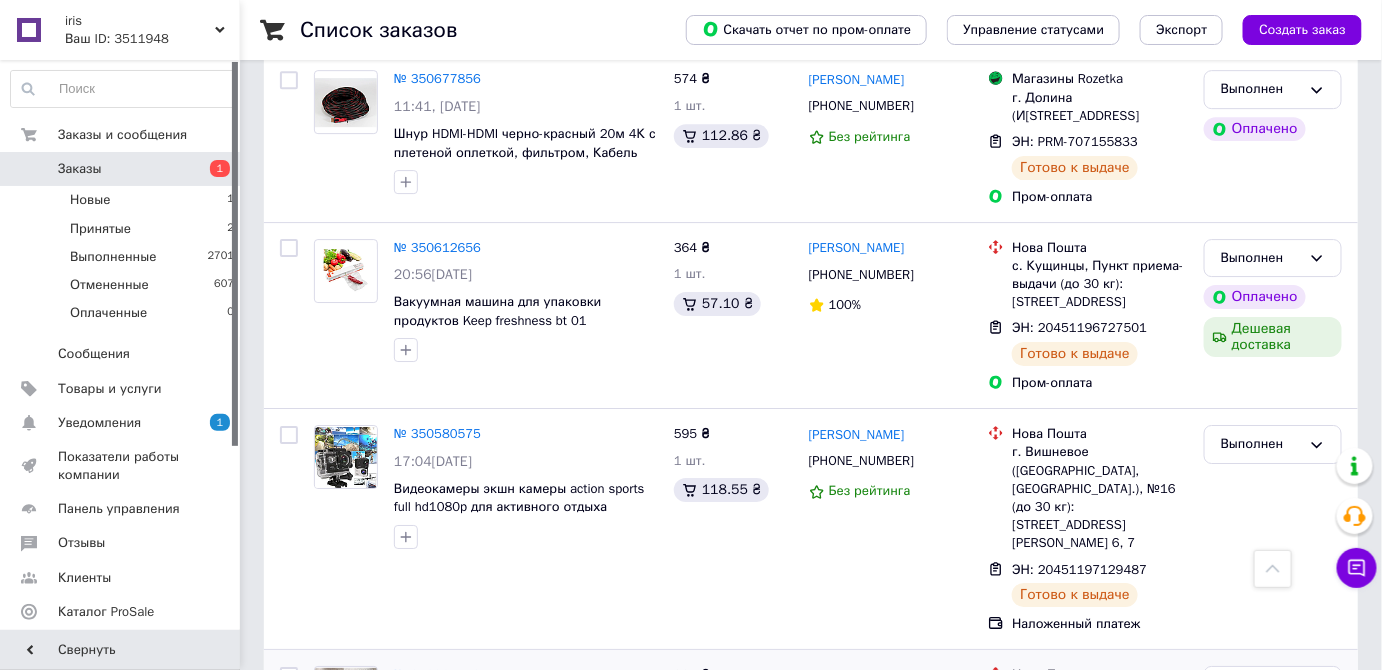 scroll, scrollTop: 2352, scrollLeft: 0, axis: vertical 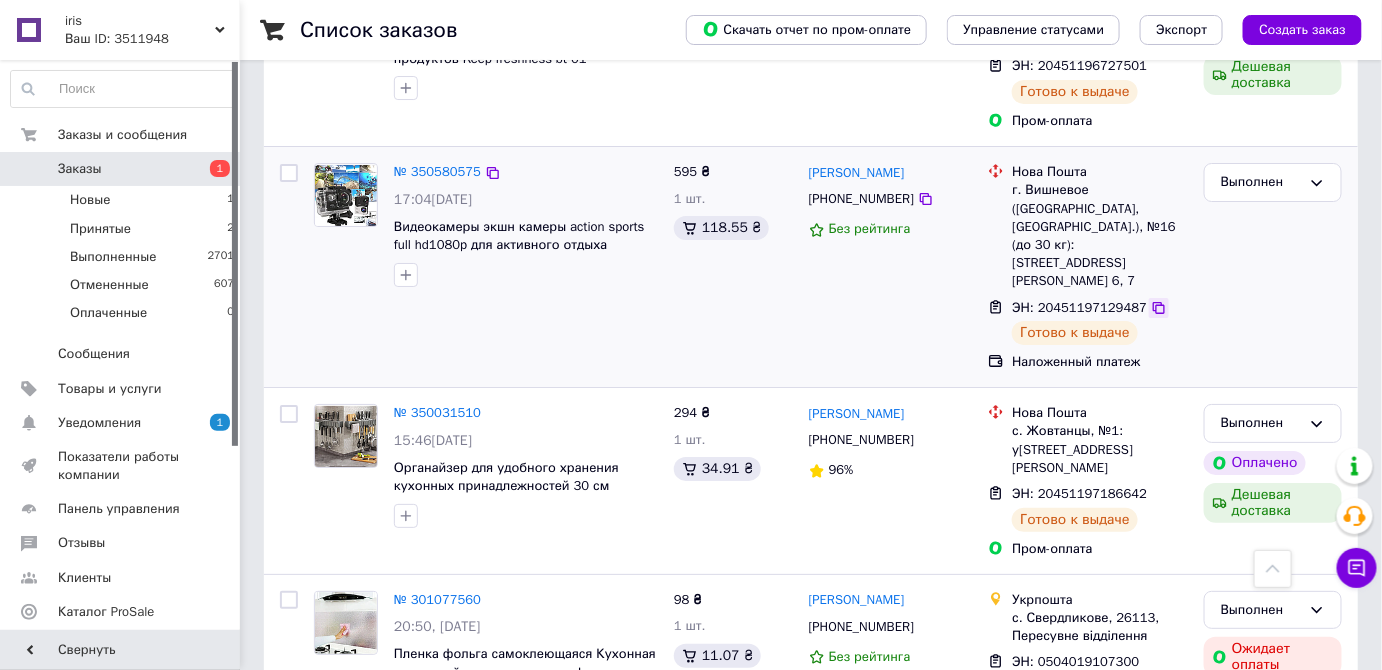 click 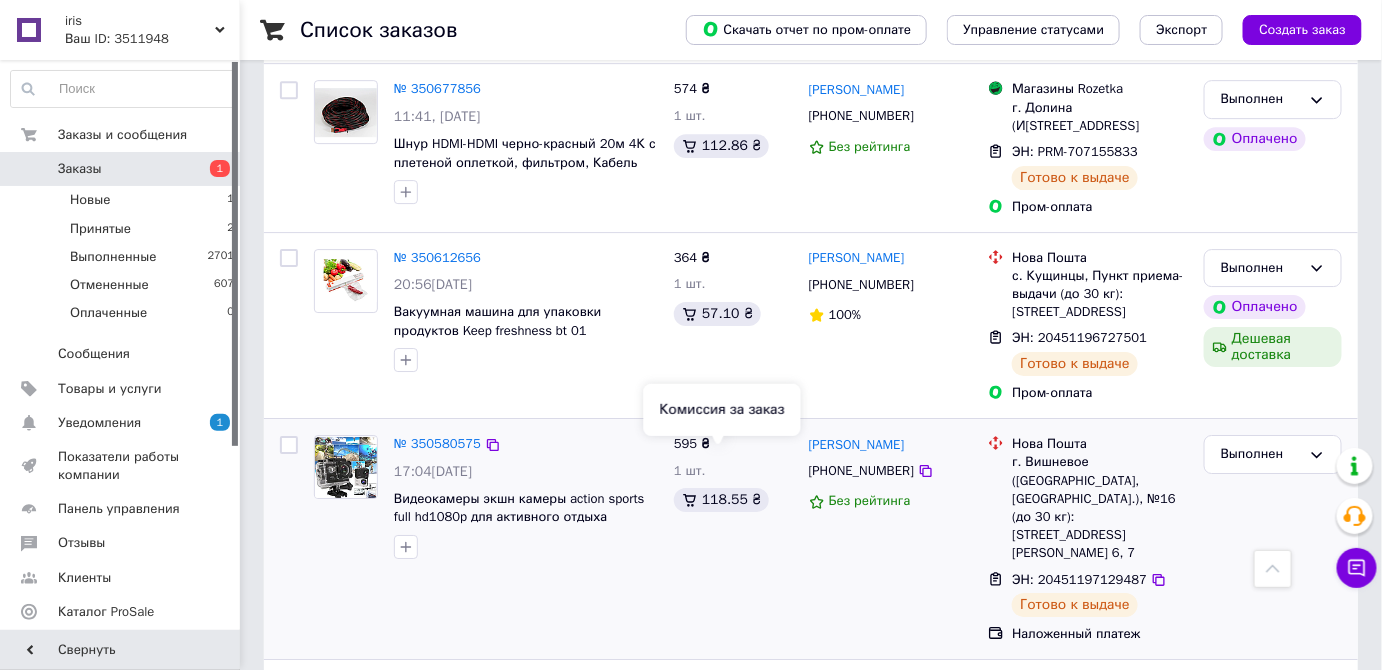 scroll, scrollTop: 2079, scrollLeft: 0, axis: vertical 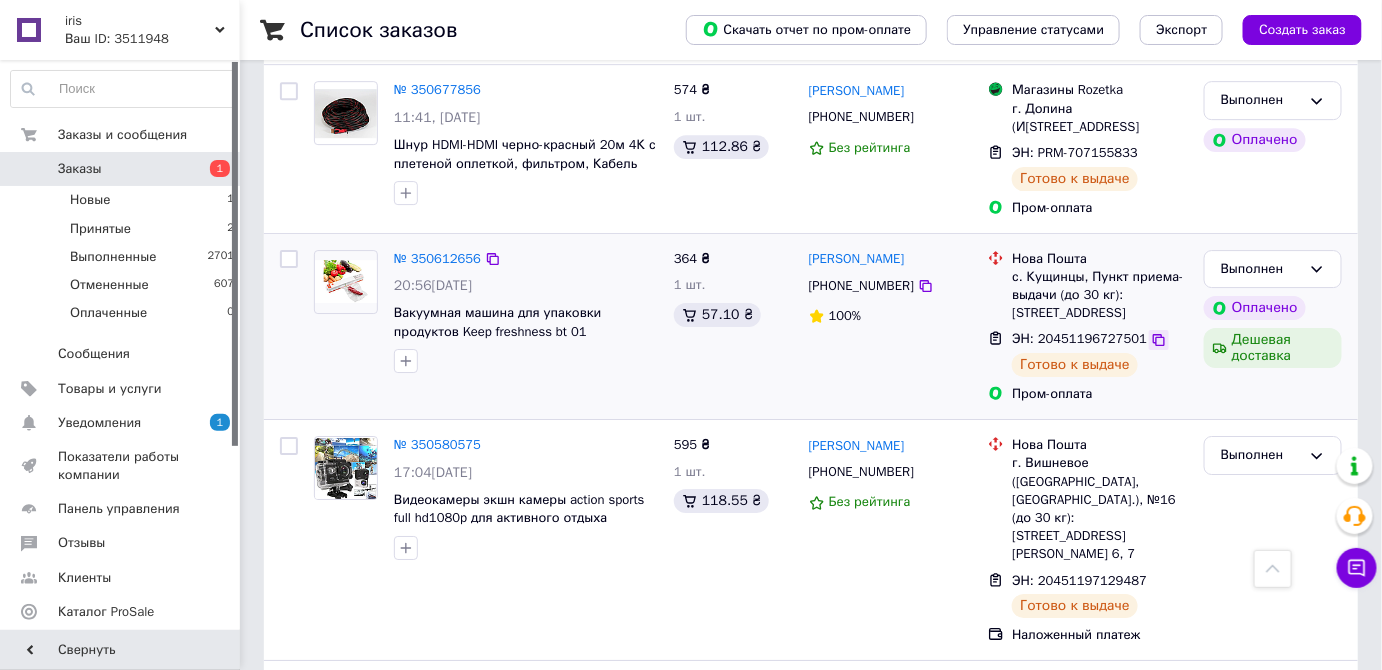 click 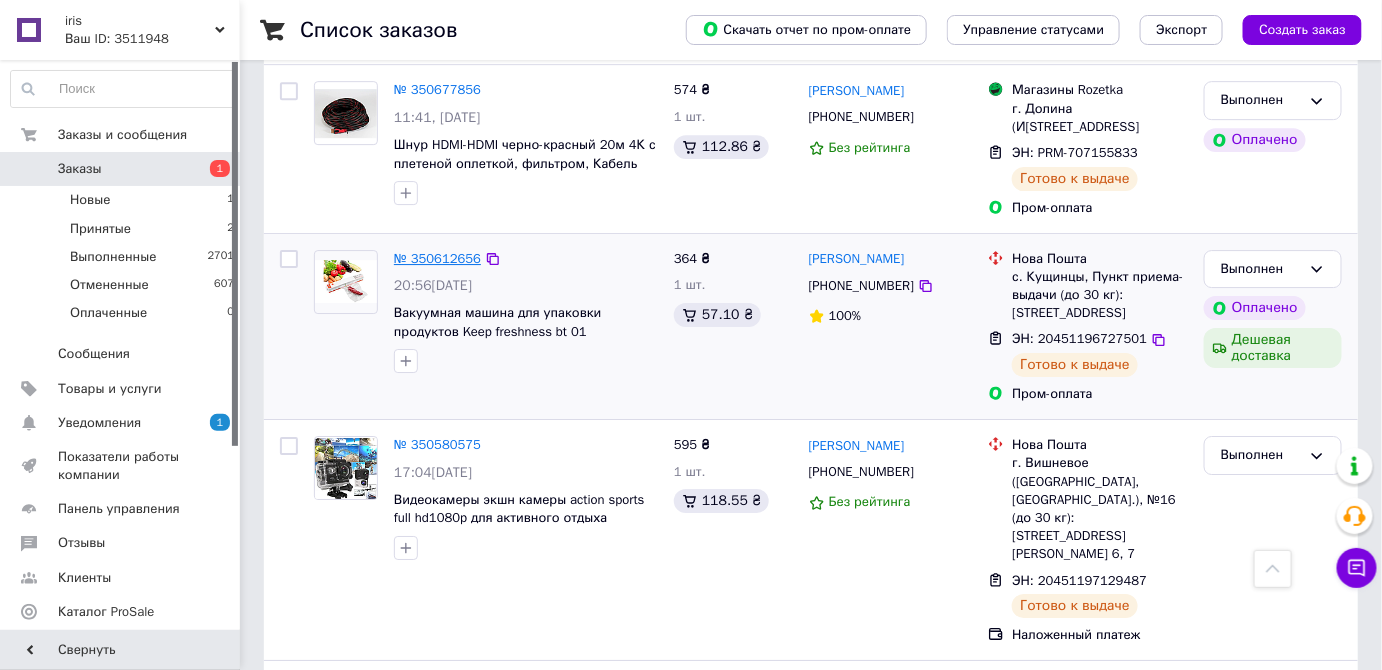 scroll, scrollTop: 1988, scrollLeft: 0, axis: vertical 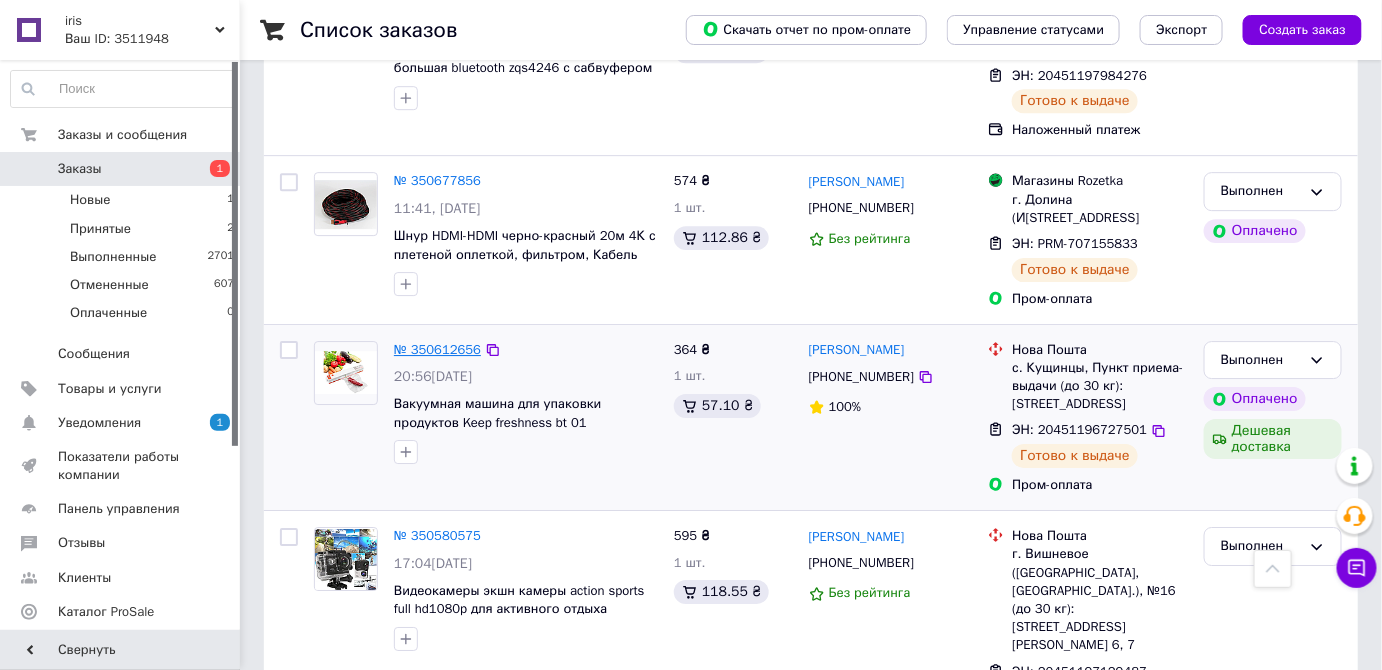 click on "№ 350612656" at bounding box center [437, 349] 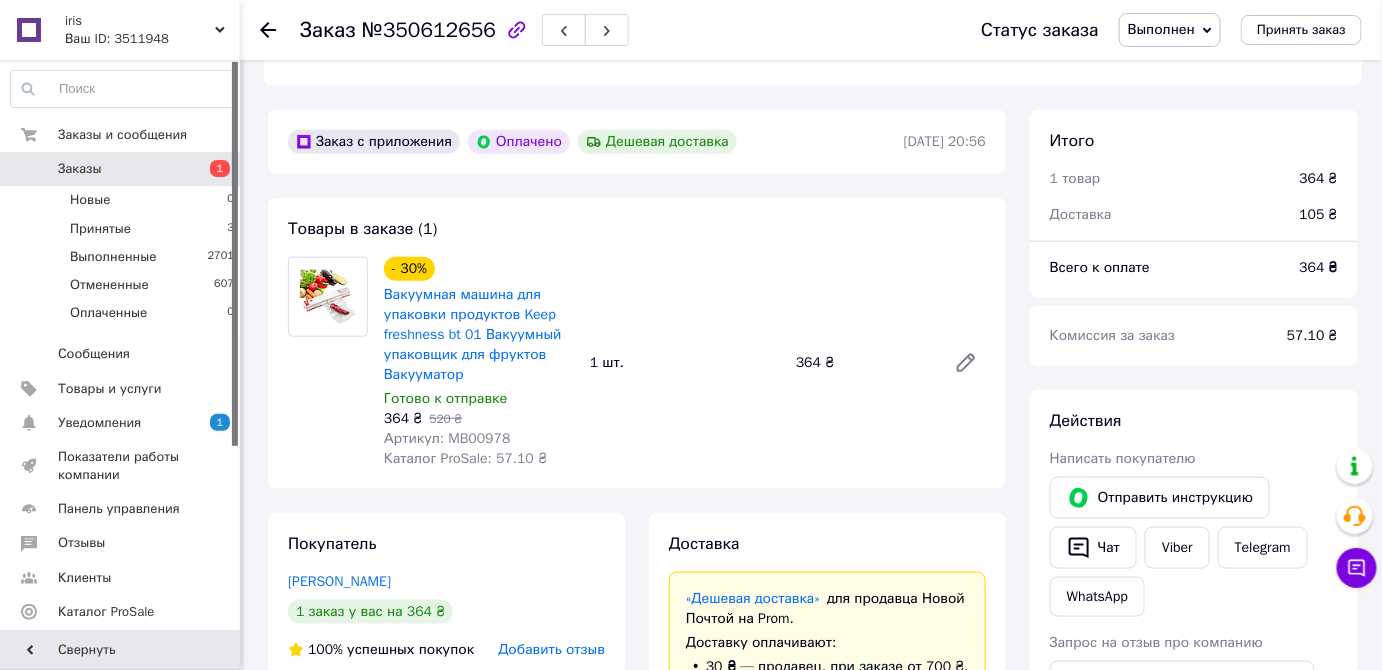 scroll, scrollTop: 454, scrollLeft: 0, axis: vertical 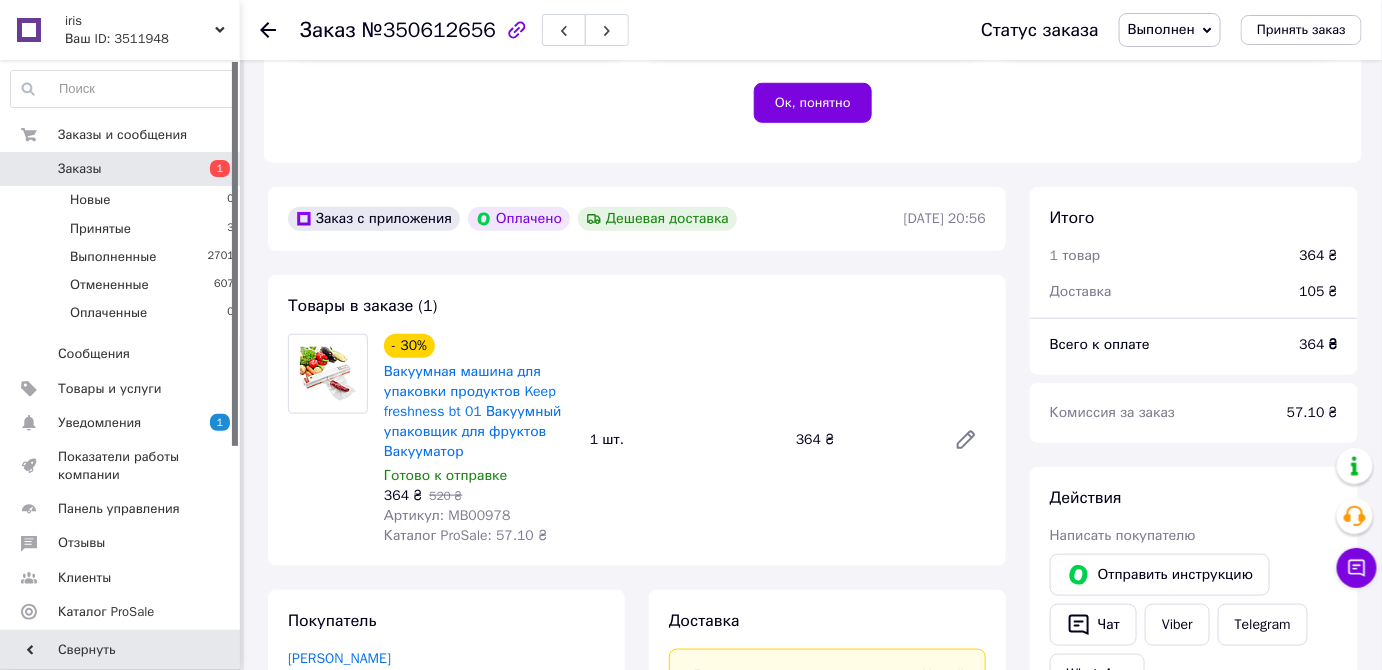 click 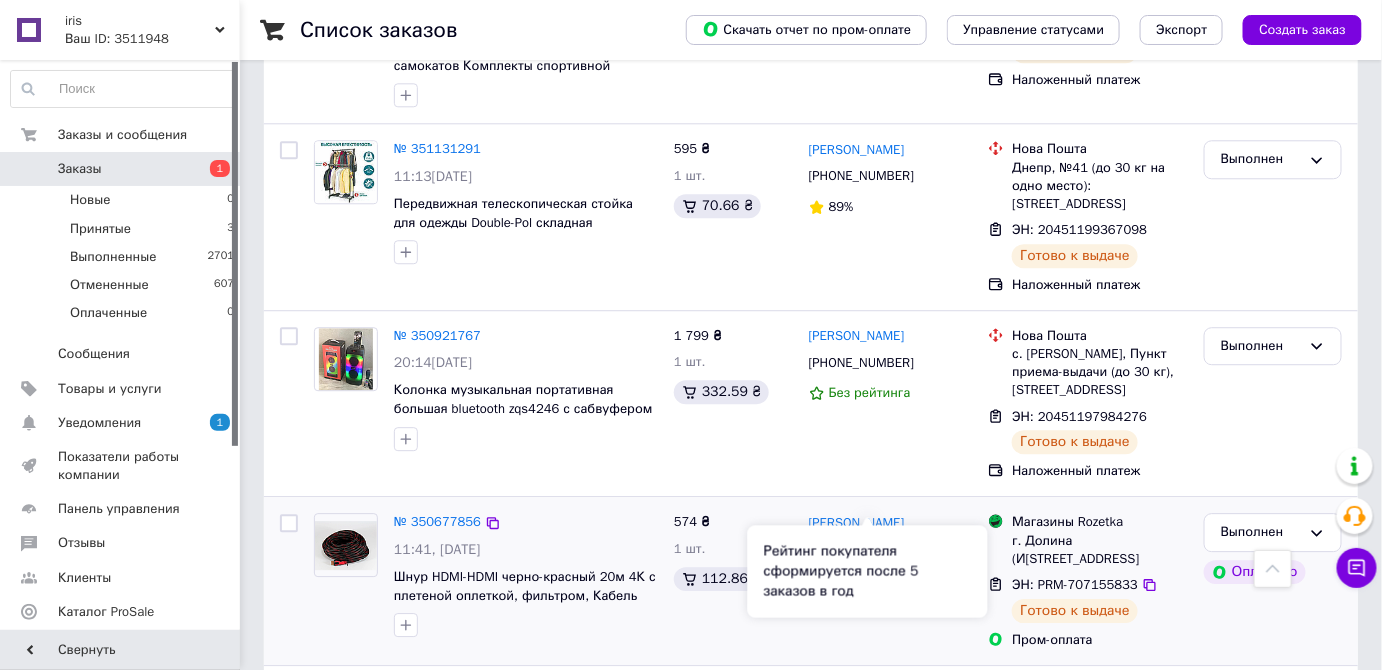 scroll, scrollTop: 1636, scrollLeft: 0, axis: vertical 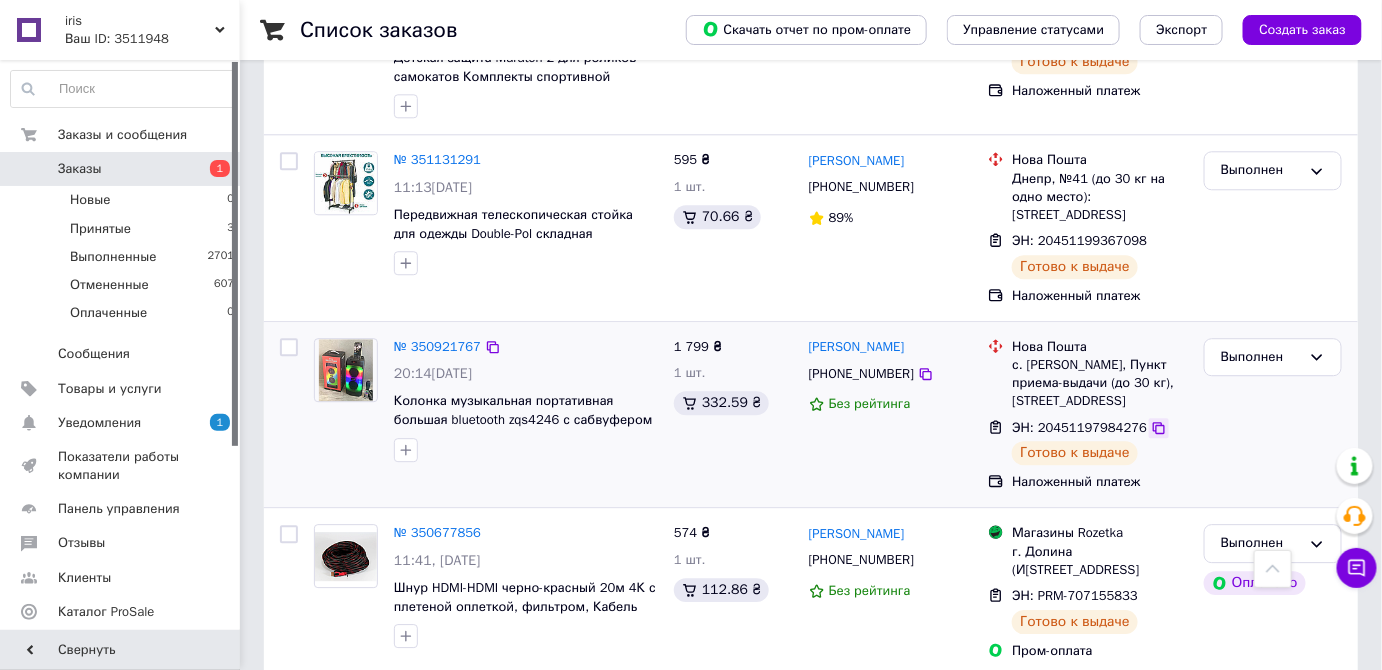 click 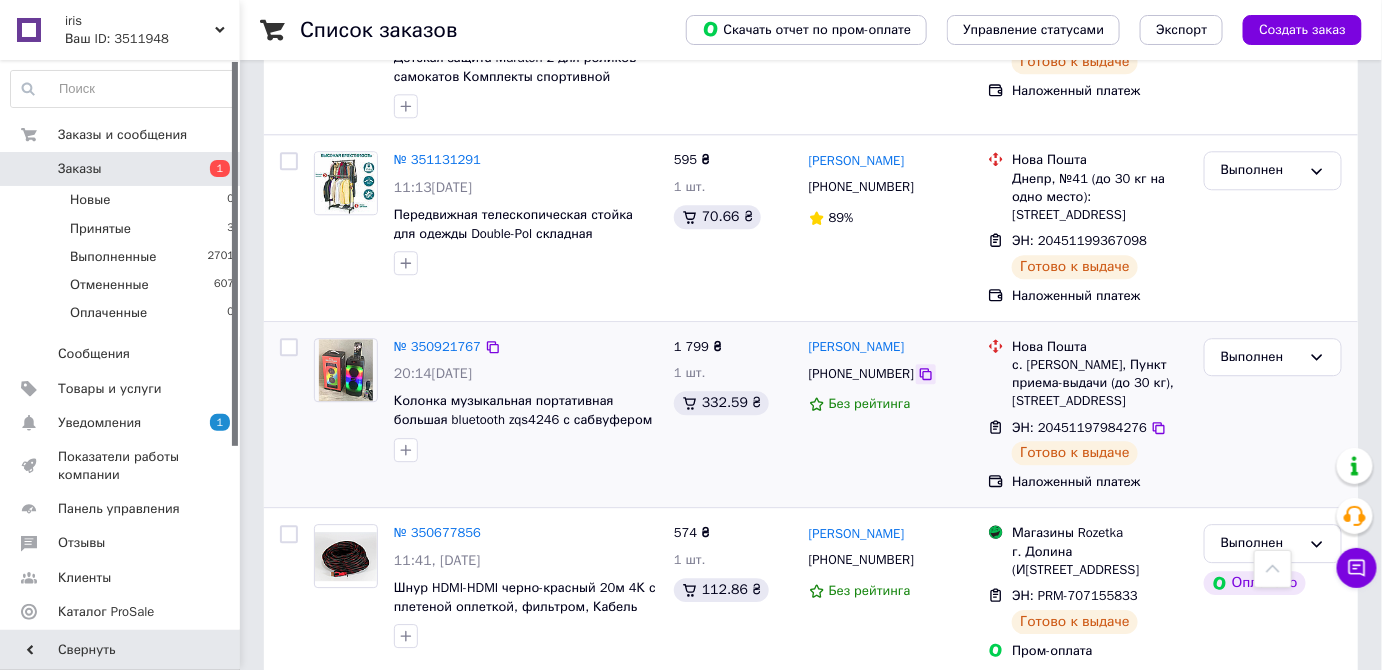 click 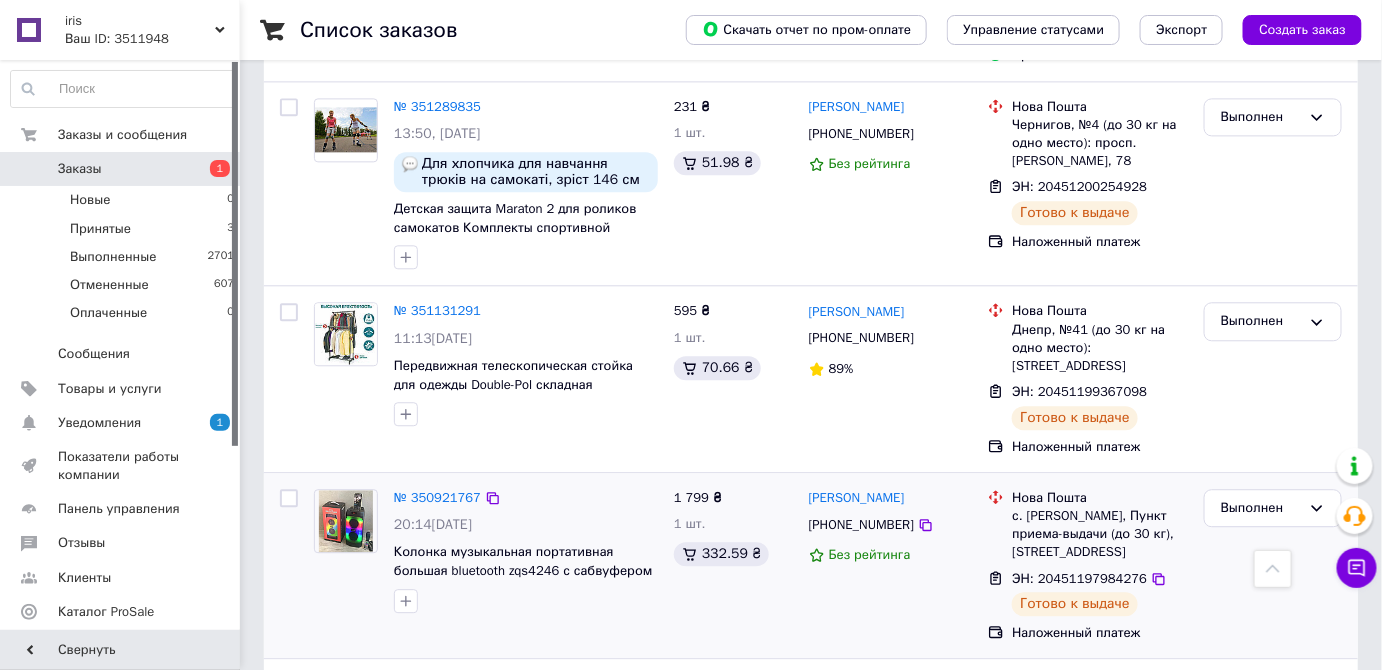 scroll, scrollTop: 1454, scrollLeft: 0, axis: vertical 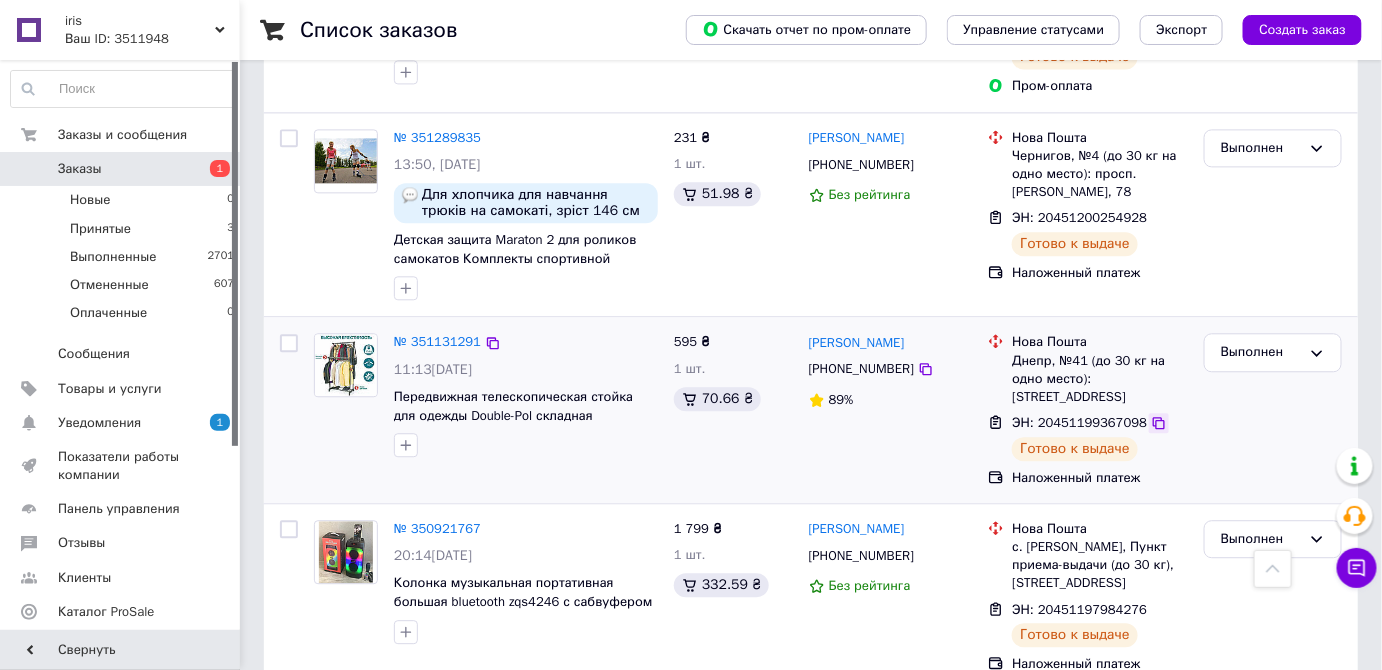 click 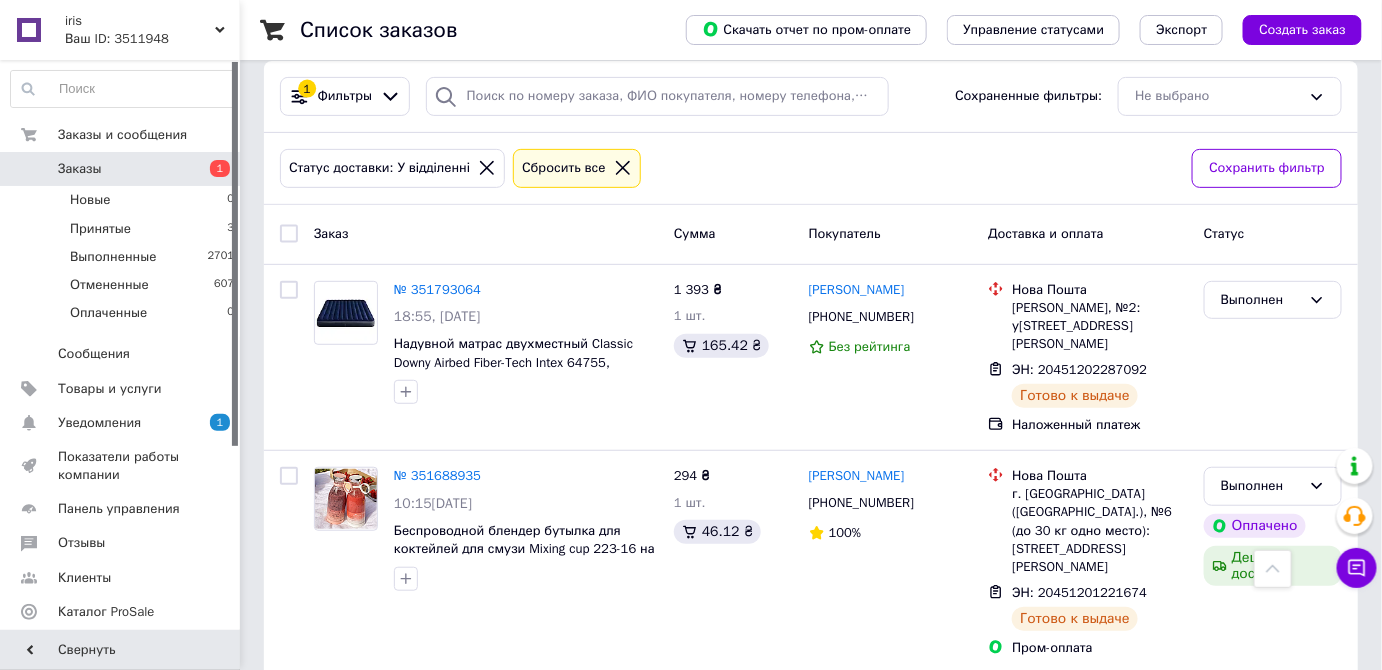 scroll, scrollTop: 181, scrollLeft: 0, axis: vertical 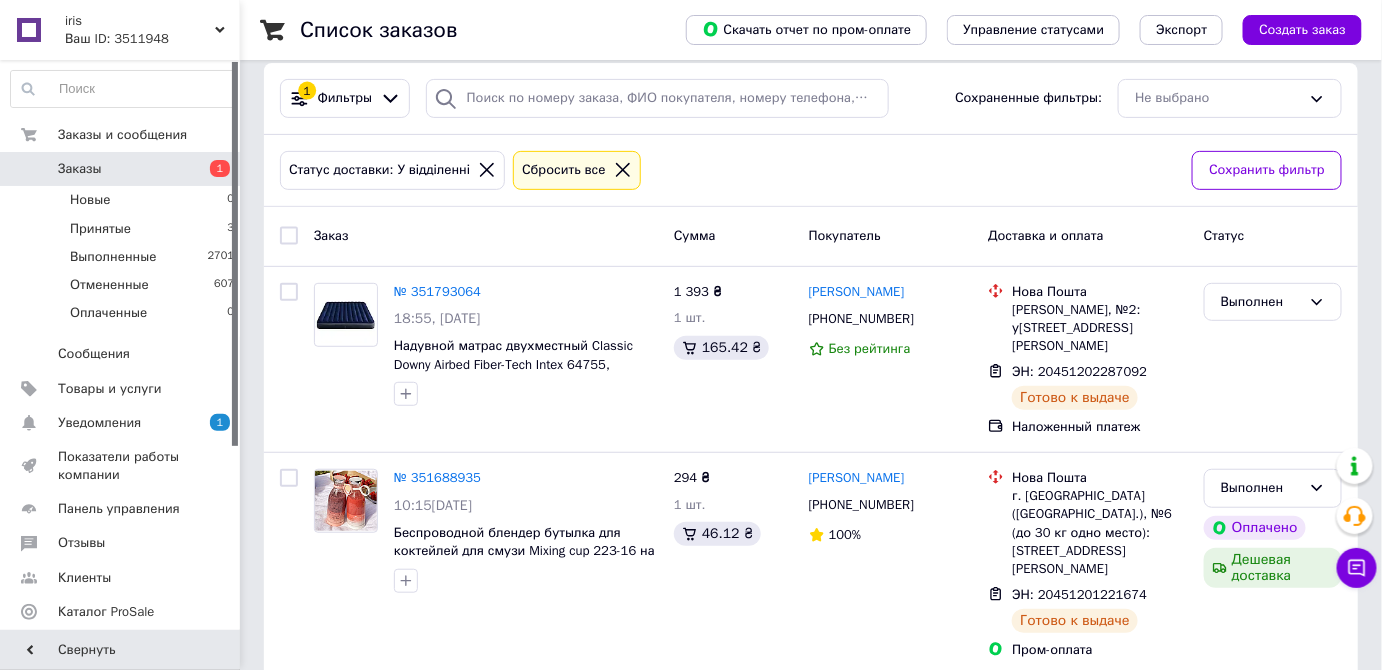 click 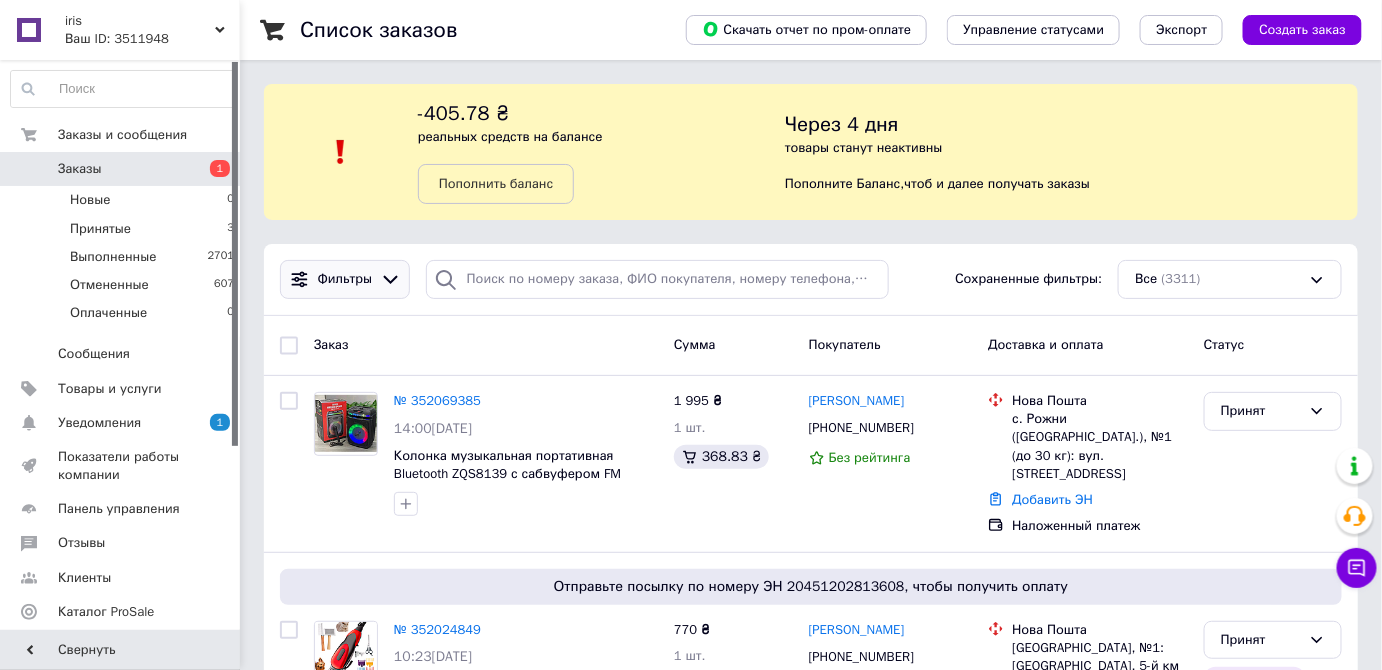 scroll, scrollTop: 90, scrollLeft: 0, axis: vertical 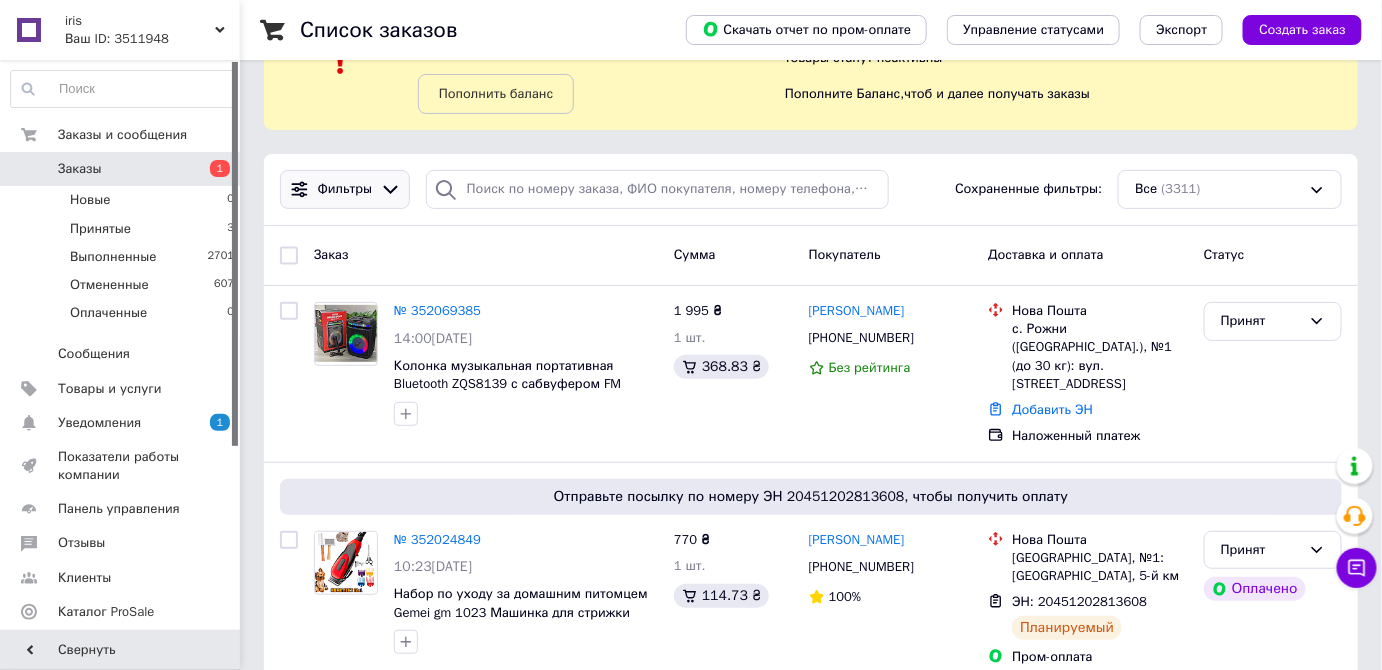 click on "Фильтры" at bounding box center [345, 189] 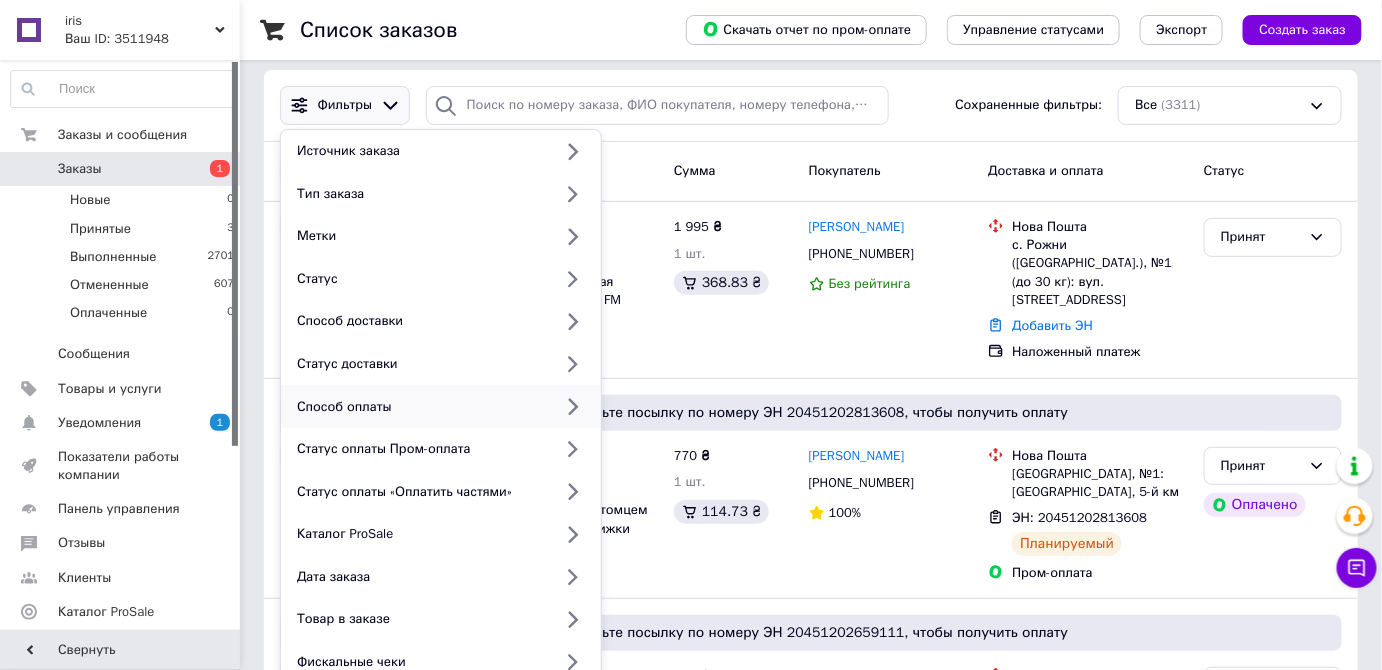 scroll, scrollTop: 363, scrollLeft: 0, axis: vertical 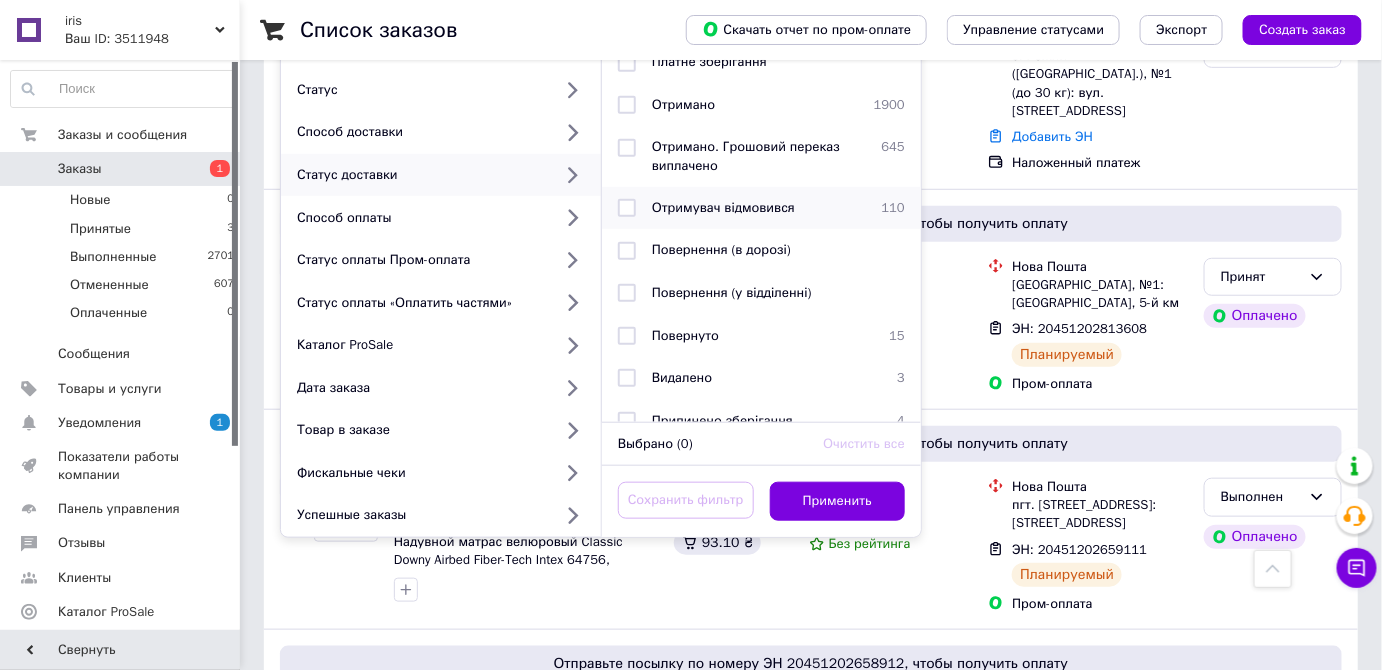click on "Отримувач відмовився" at bounding box center (723, 207) 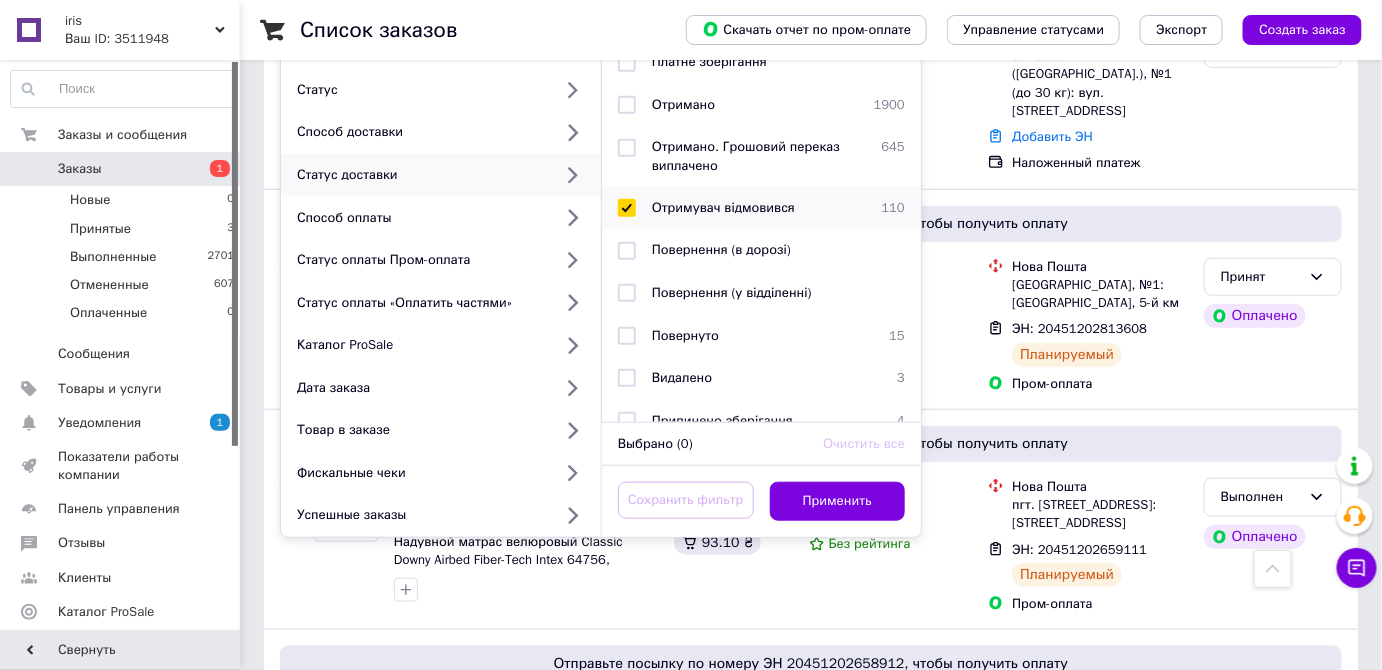 checkbox on "true" 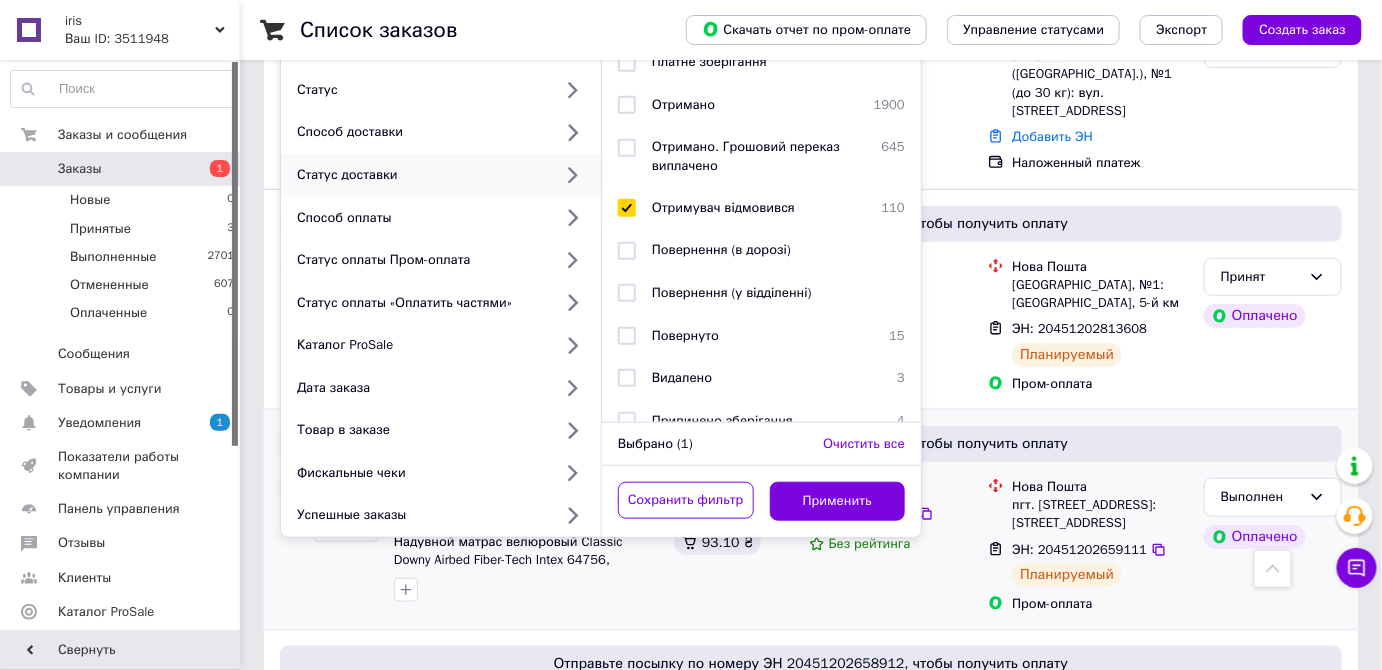 click on "Применить" at bounding box center (838, 501) 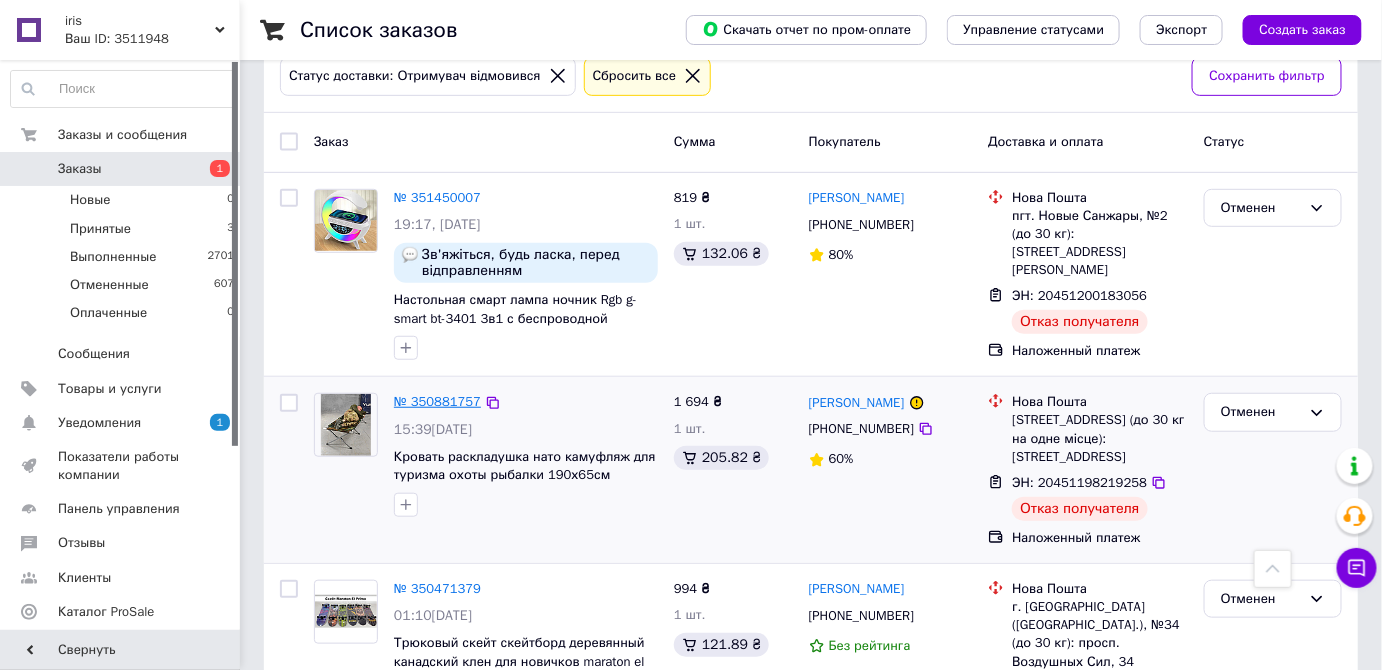 scroll, scrollTop: 272, scrollLeft: 0, axis: vertical 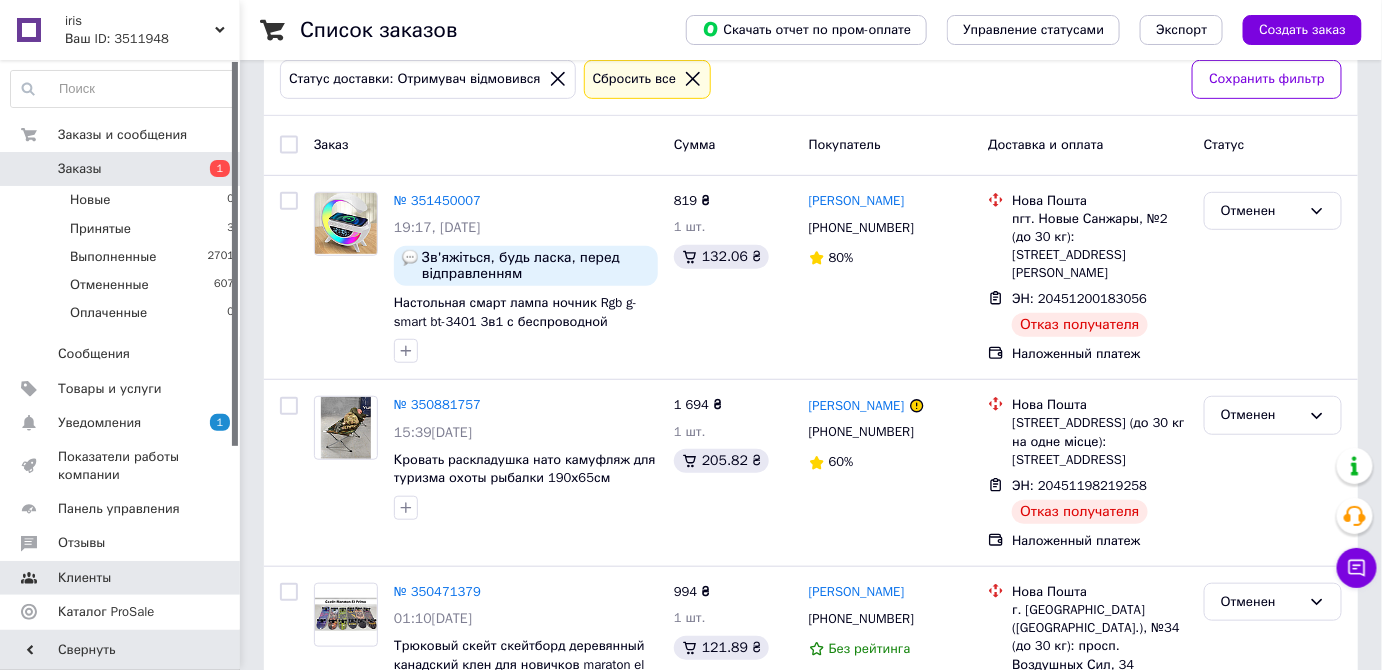 click on "Отзывы" at bounding box center (81, 543) 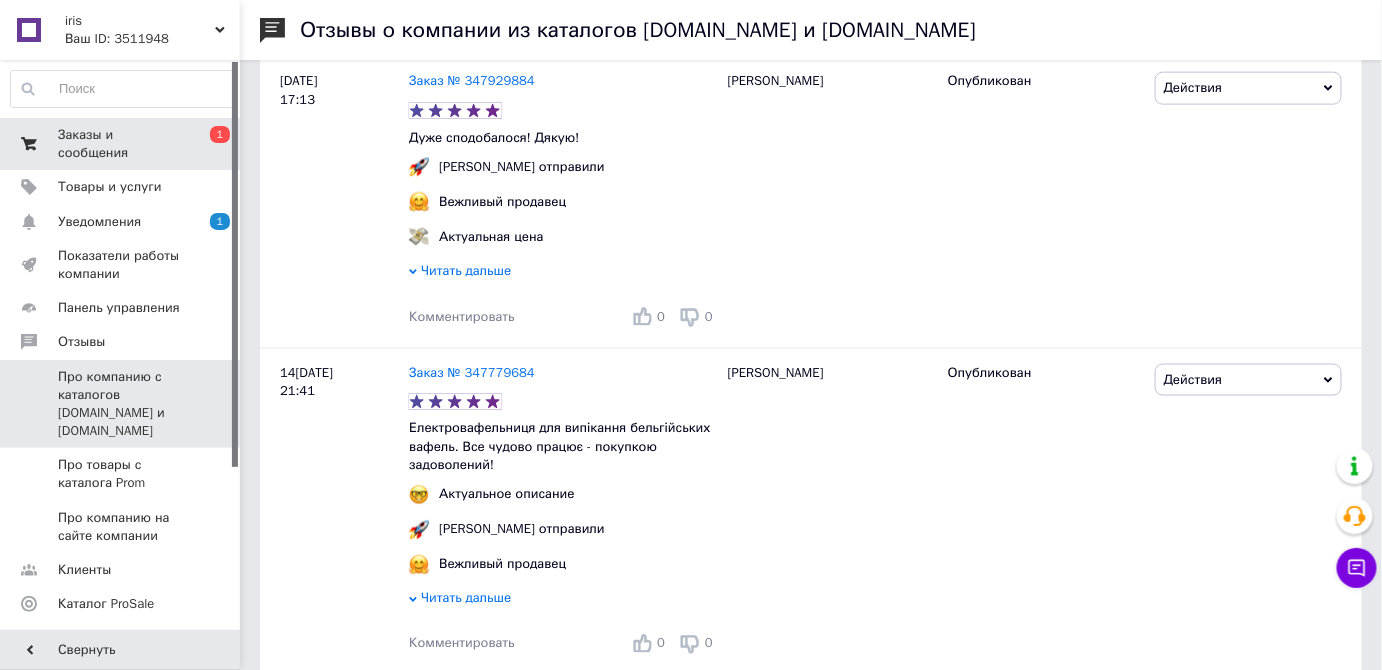 scroll, scrollTop: 3363, scrollLeft: 0, axis: vertical 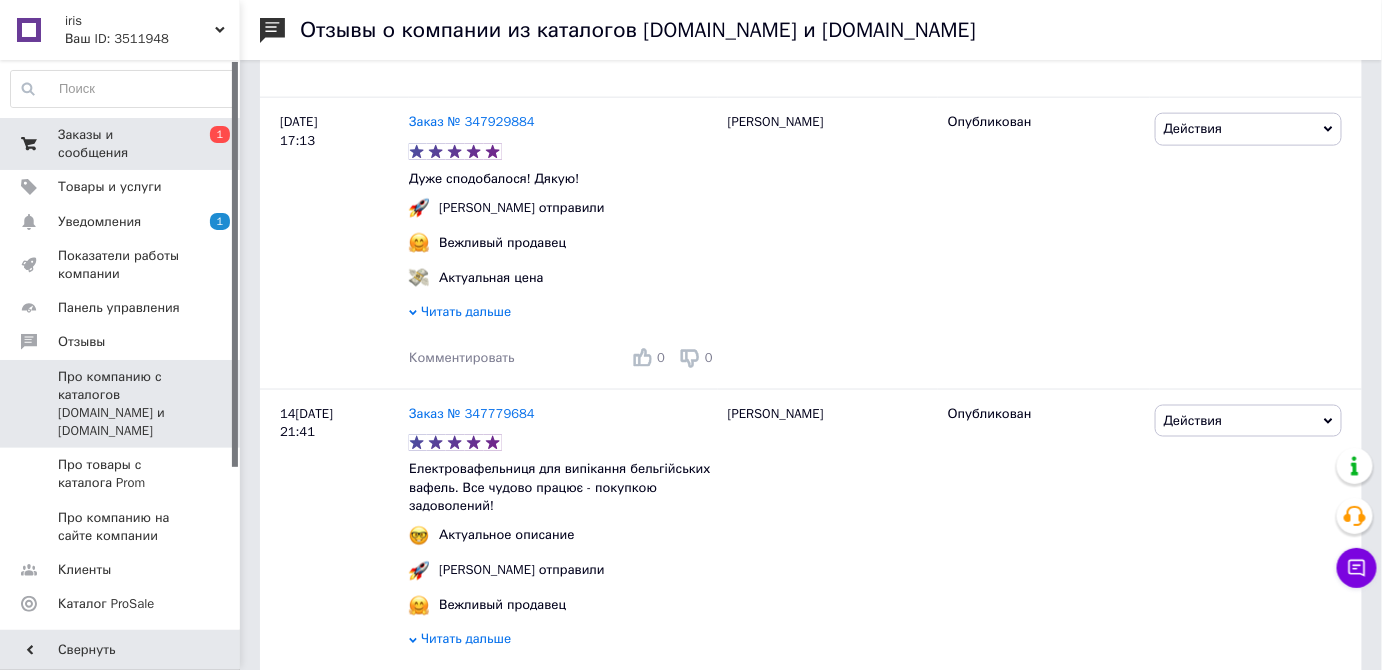 click on "Заказы и сообщения" at bounding box center [121, 144] 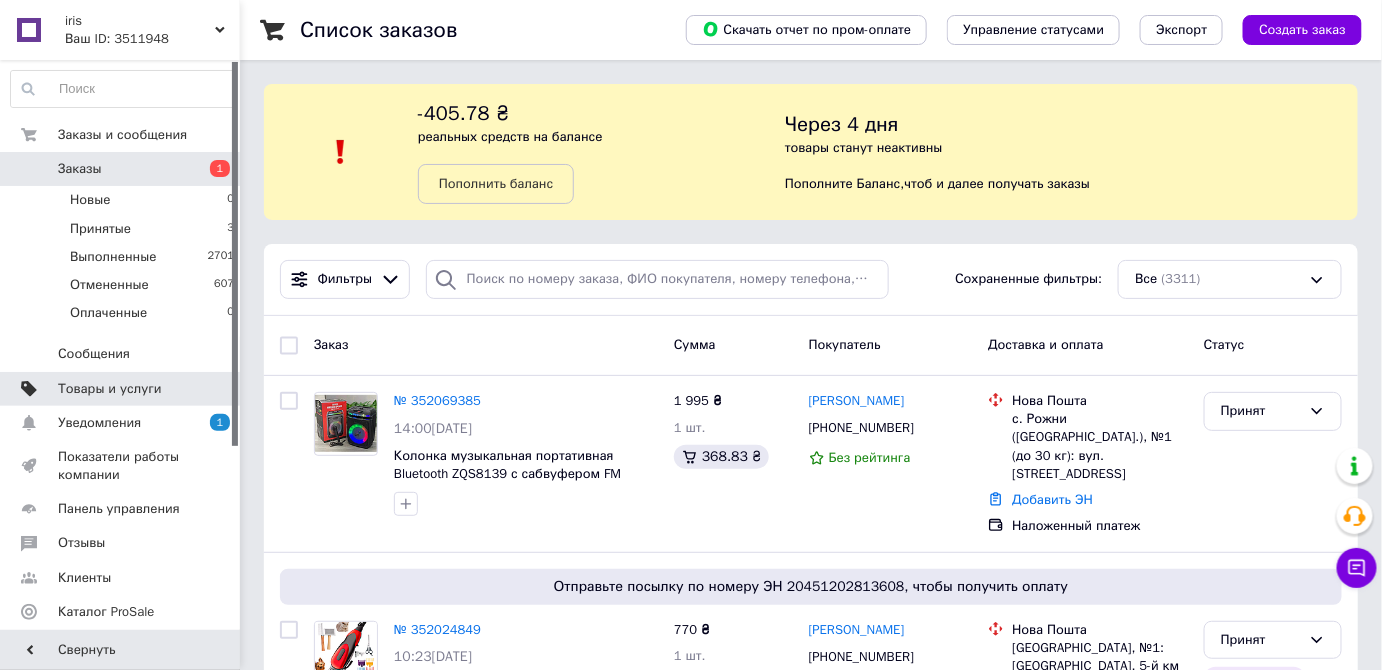 click on "Товары и услуги" at bounding box center [123, 389] 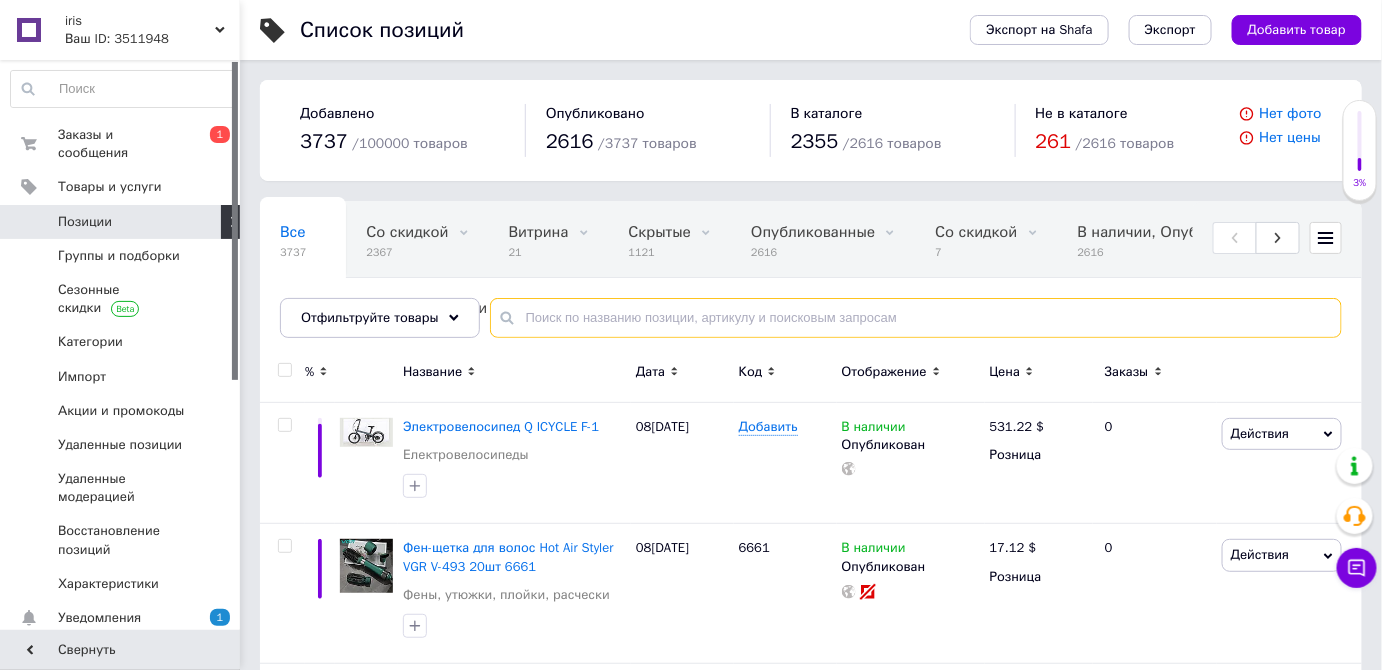 paste on "JM9993" 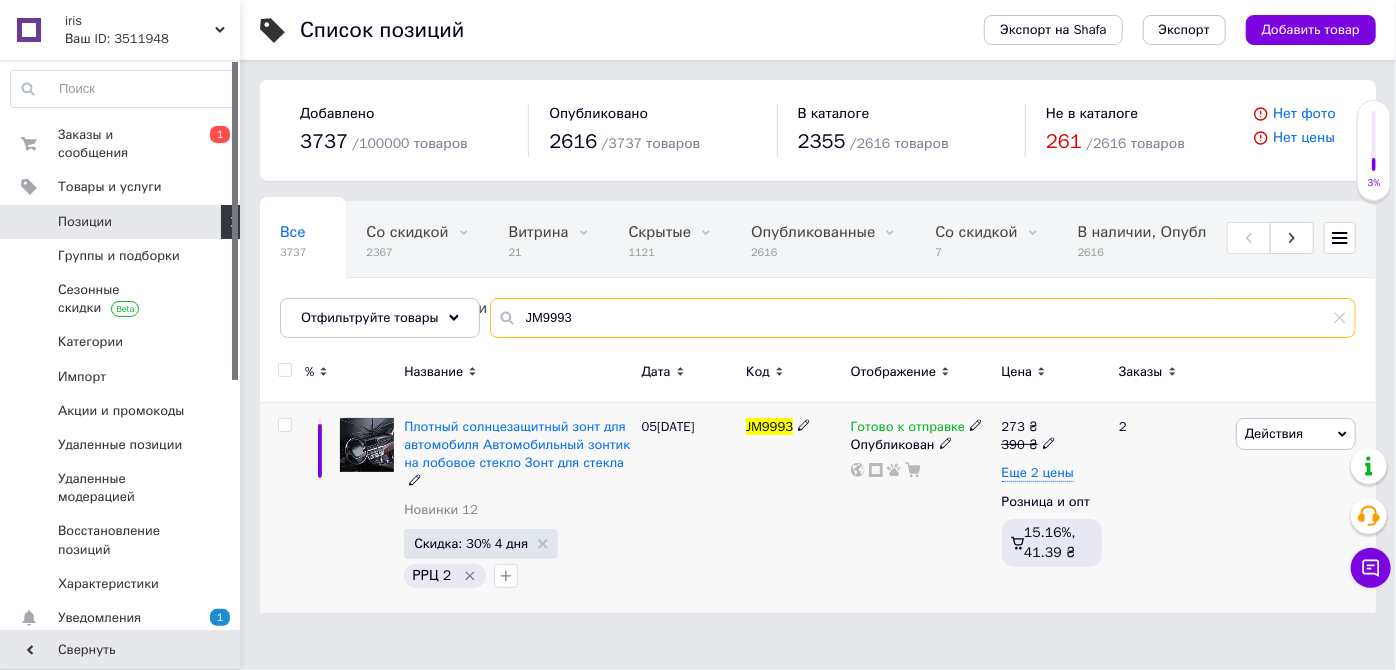type on "JM9993" 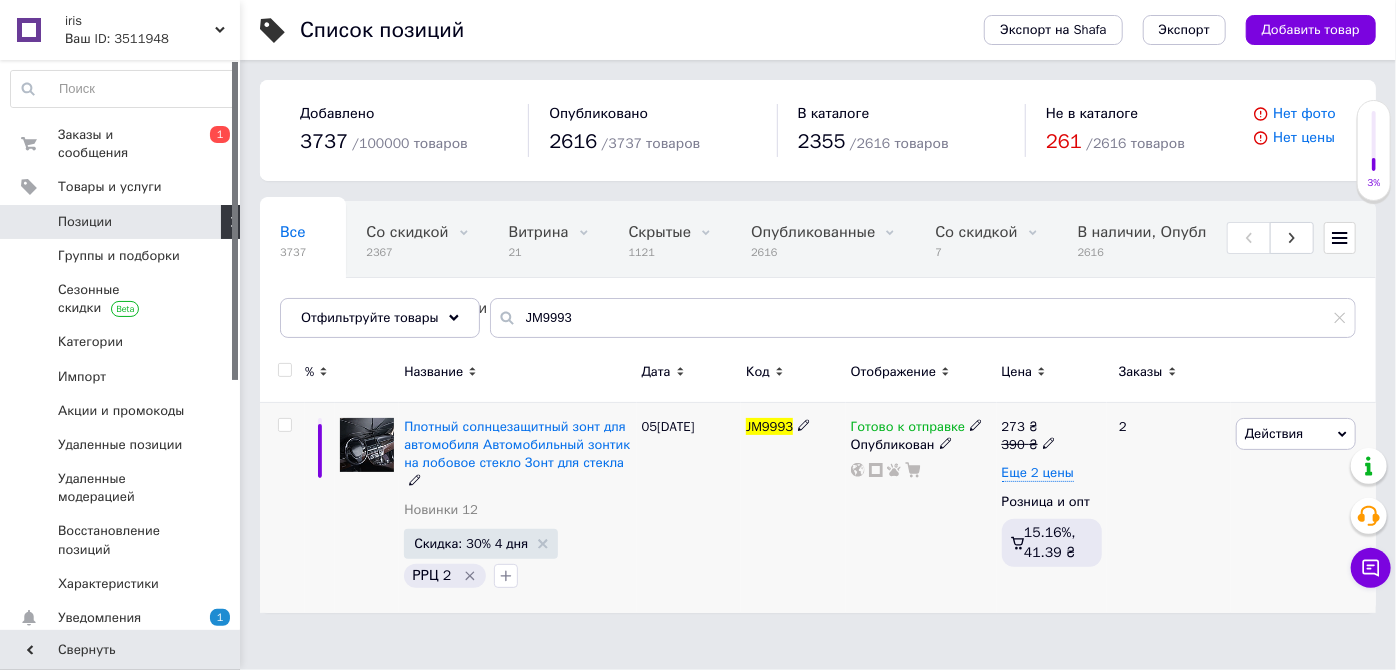 click on "Действия" at bounding box center [1274, 433] 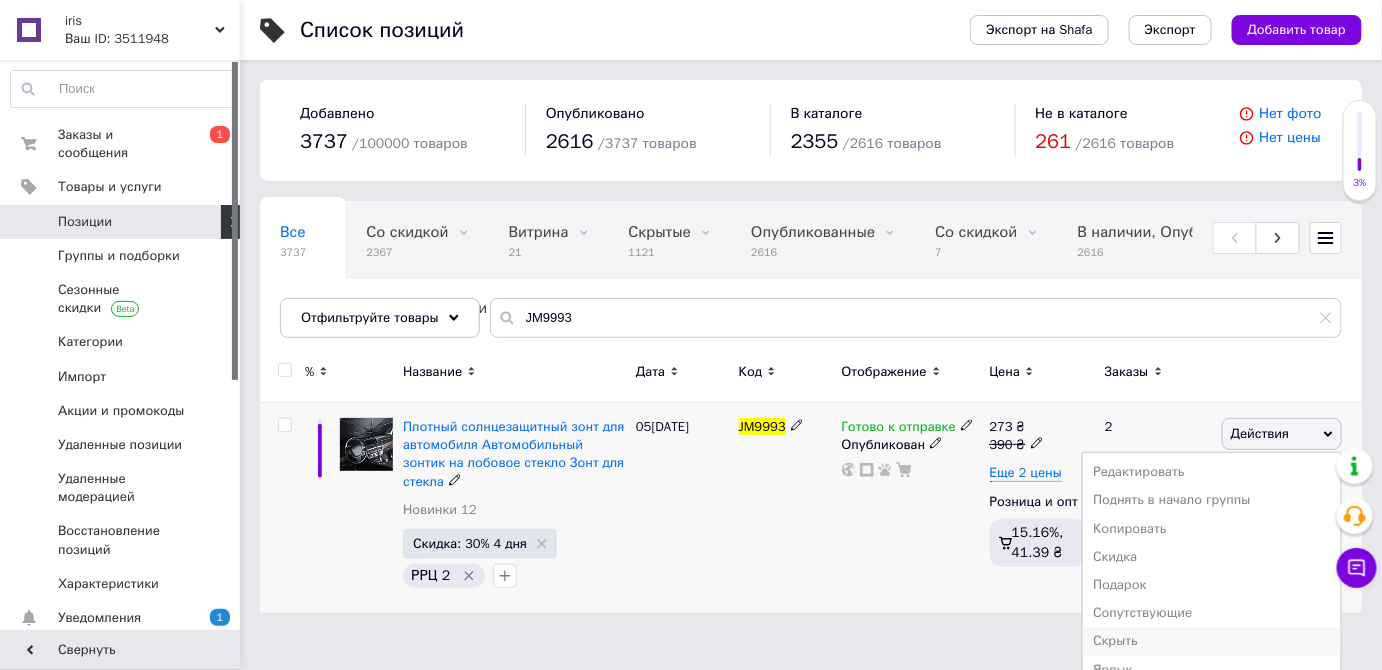 click on "Скрыть" at bounding box center (1212, 641) 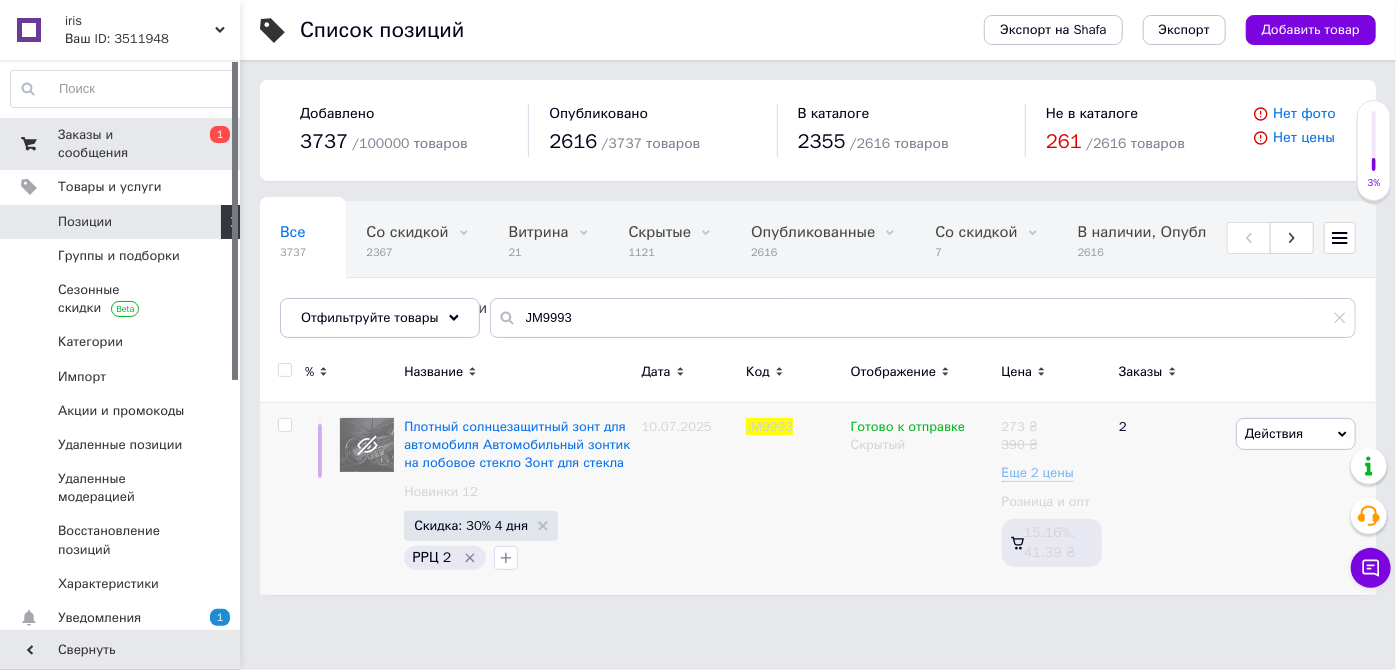 click on "Заказы и сообщения" at bounding box center (121, 144) 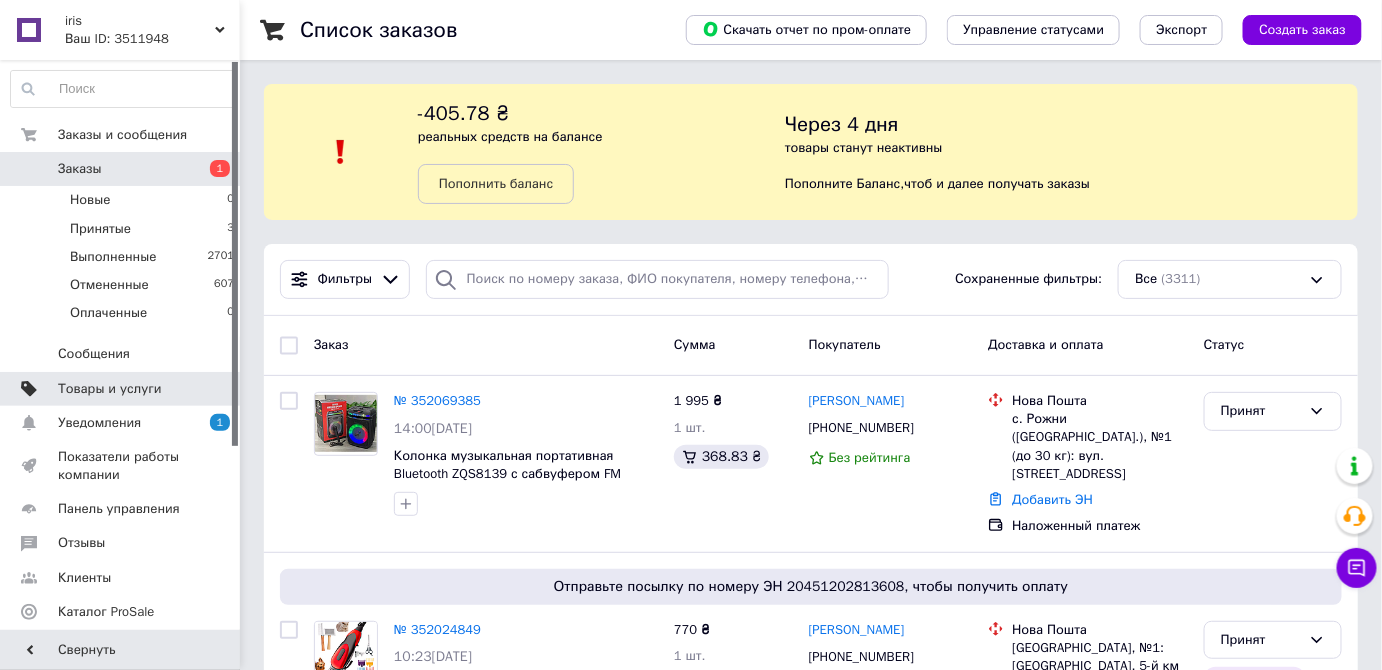 click on "Товары и услуги" at bounding box center (110, 389) 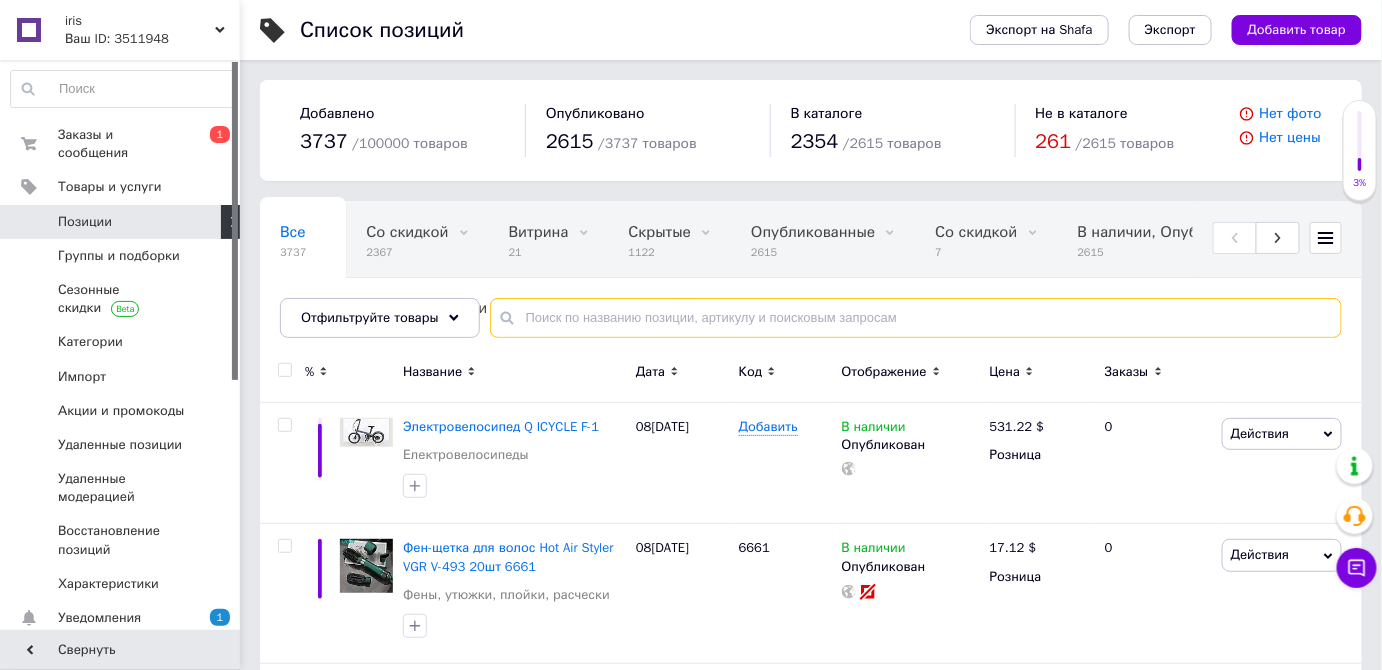 paste on "JM9993" 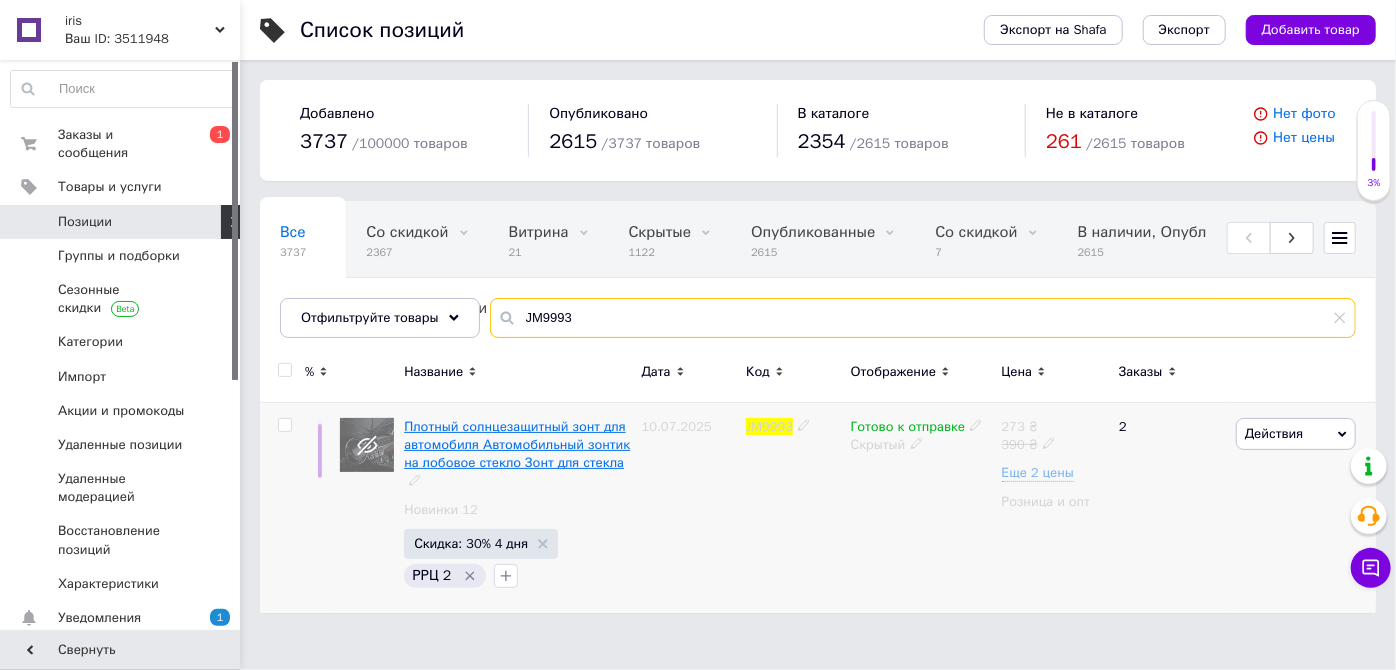 type on "JM9993" 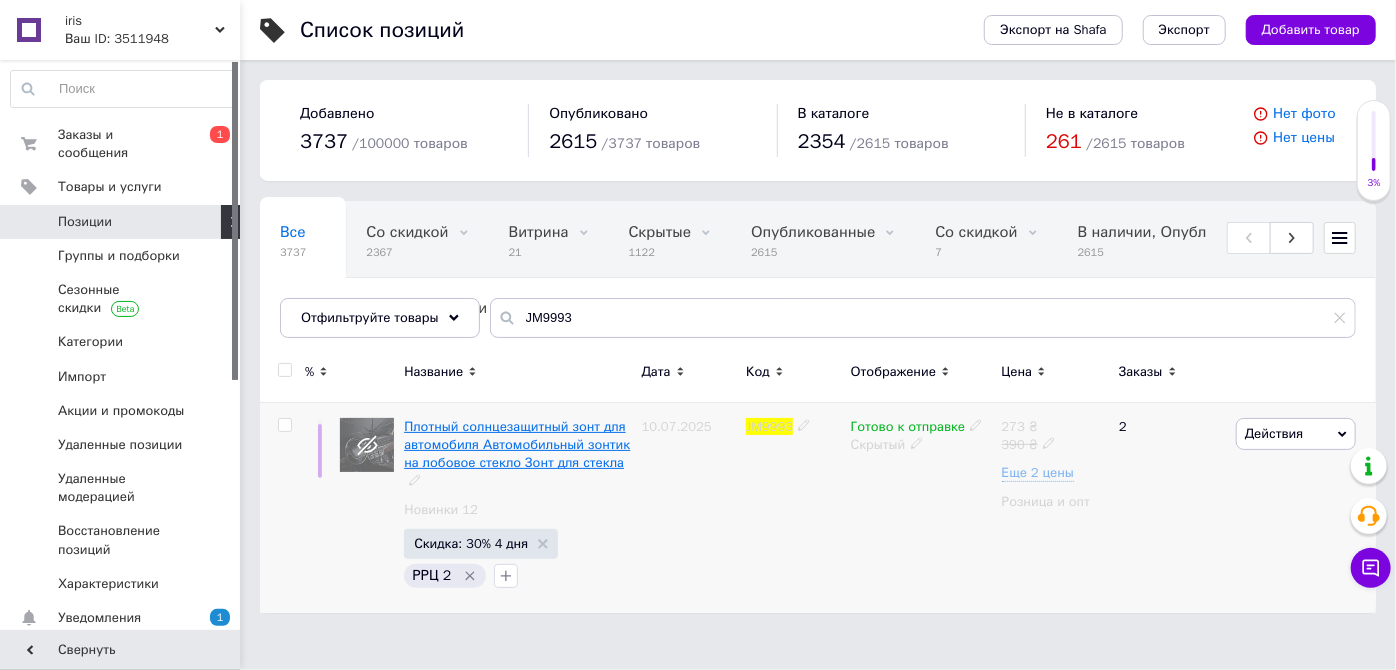 click on "Плотный солнцезащитный зонт для автомобиля Автомобильный зонтик на лобовое стекло Зонт для стекла" at bounding box center (517, 444) 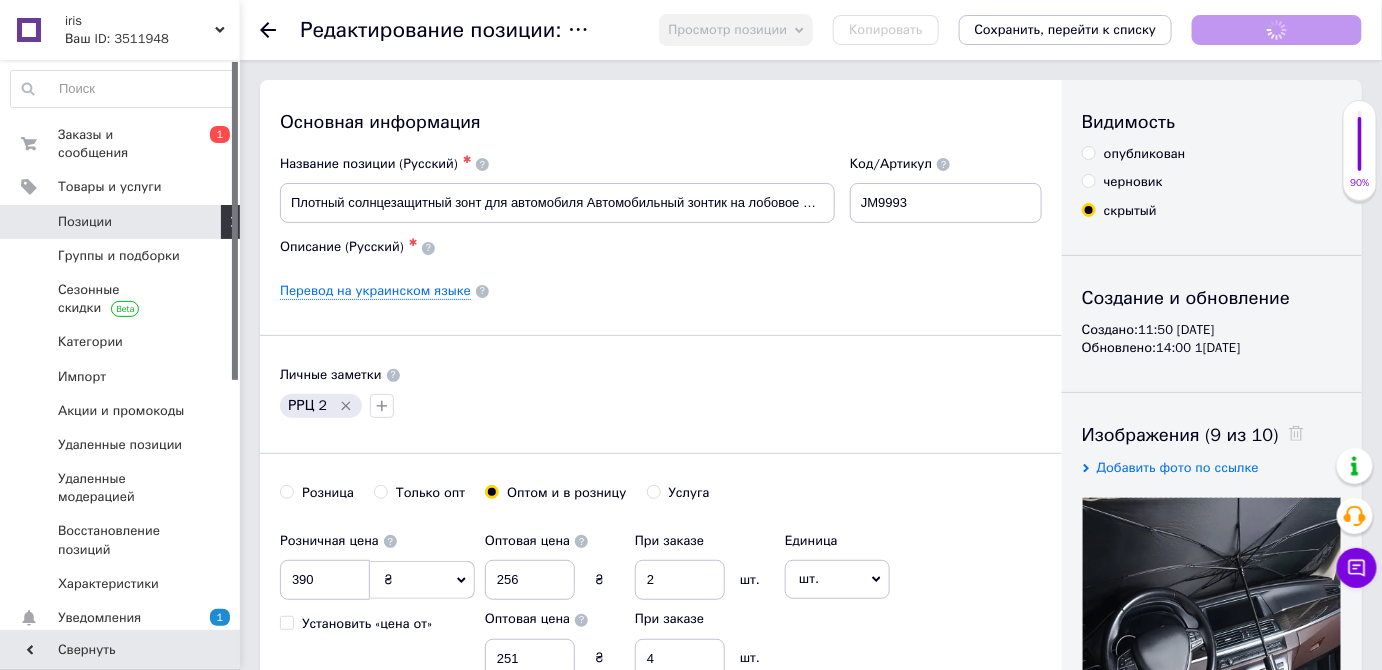 click on "опубликован" at bounding box center [1145, 154] 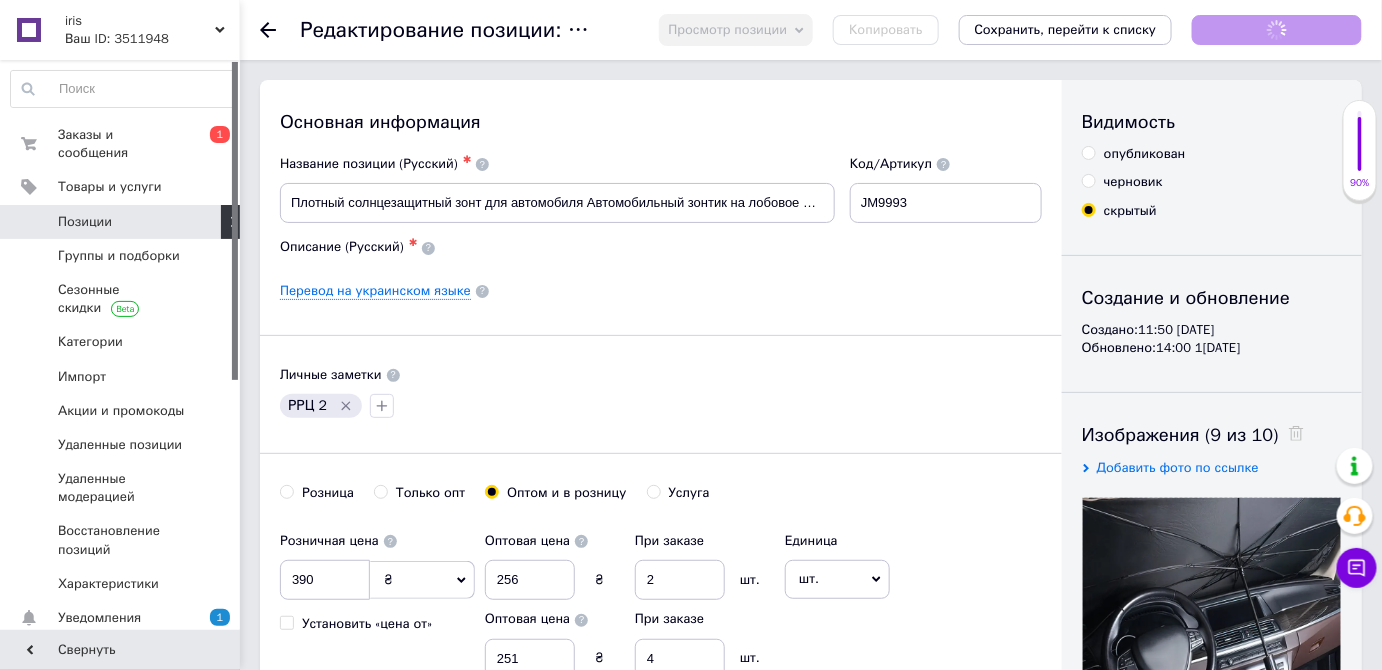 click on "опубликован" at bounding box center [1088, 152] 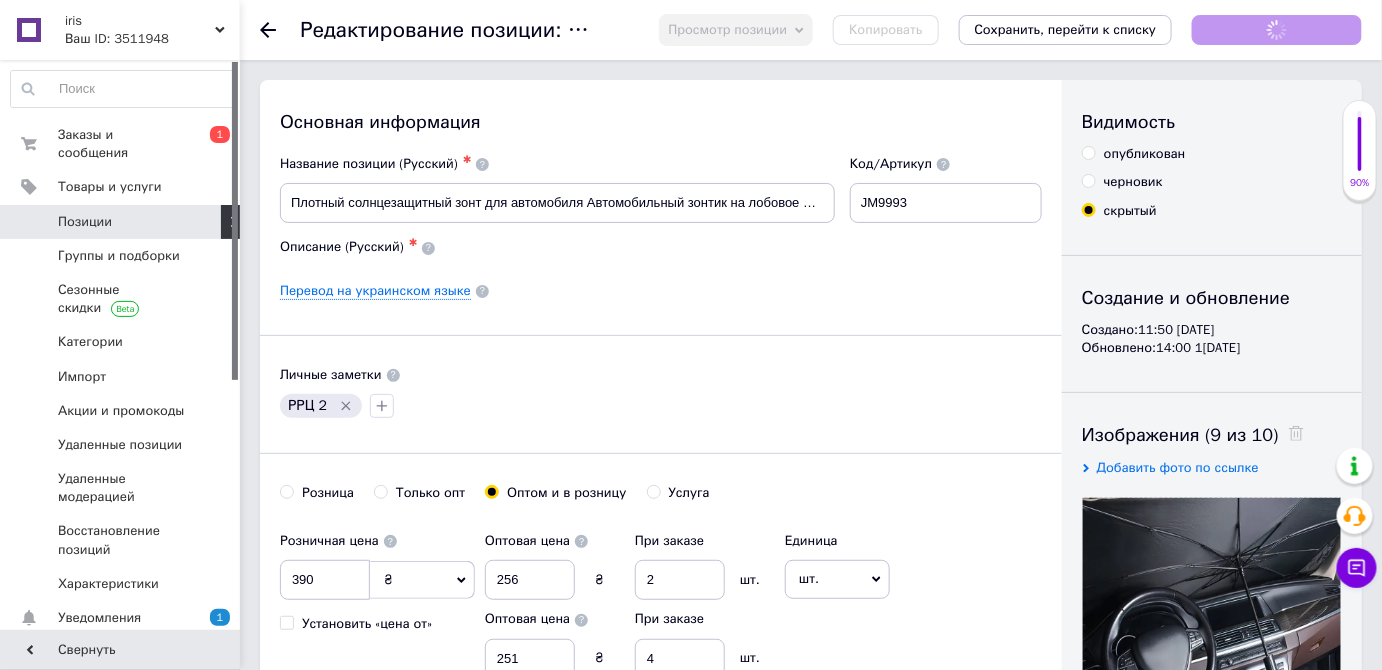 radio on "true" 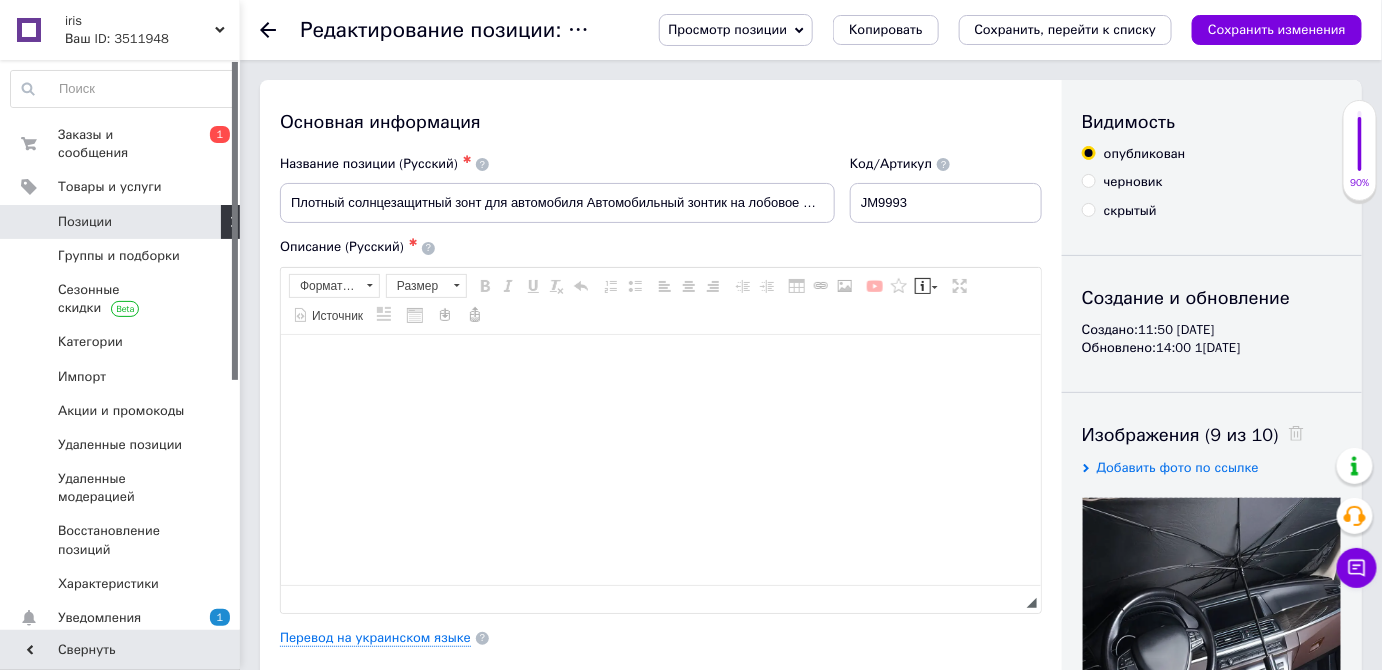 click on "Сохранить изменения" at bounding box center (1277, 30) 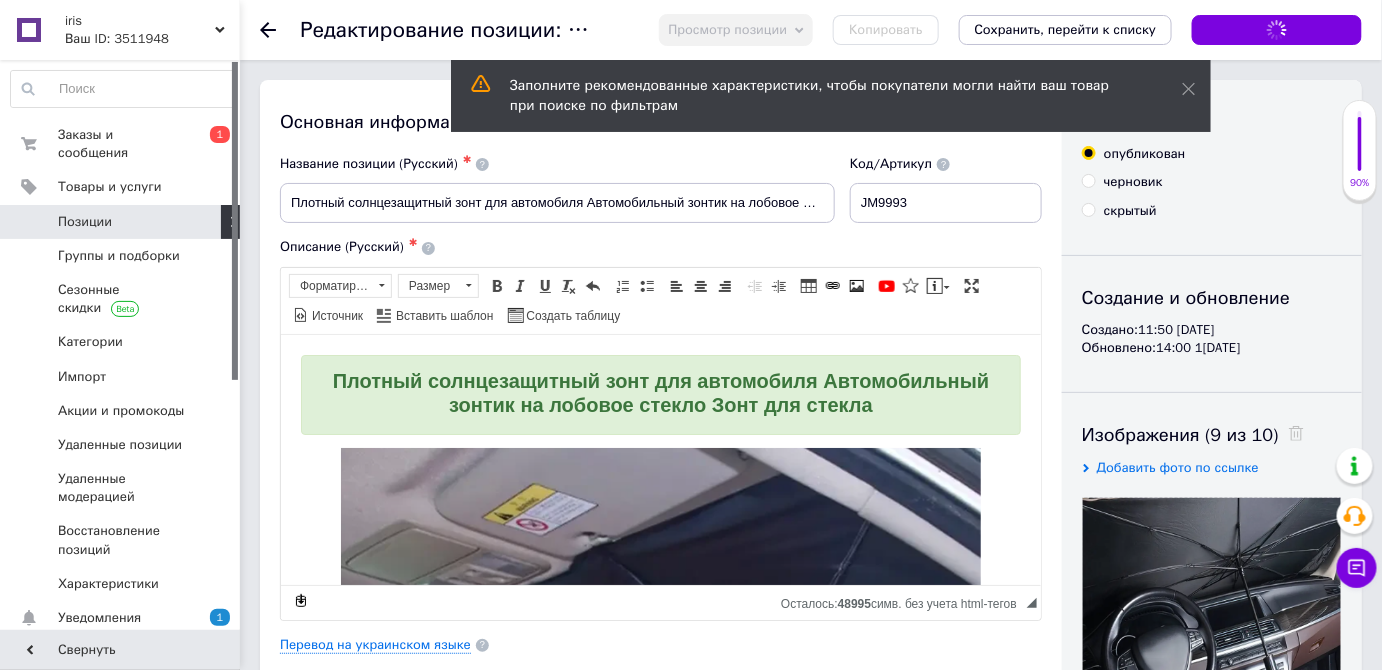 scroll, scrollTop: 0, scrollLeft: 0, axis: both 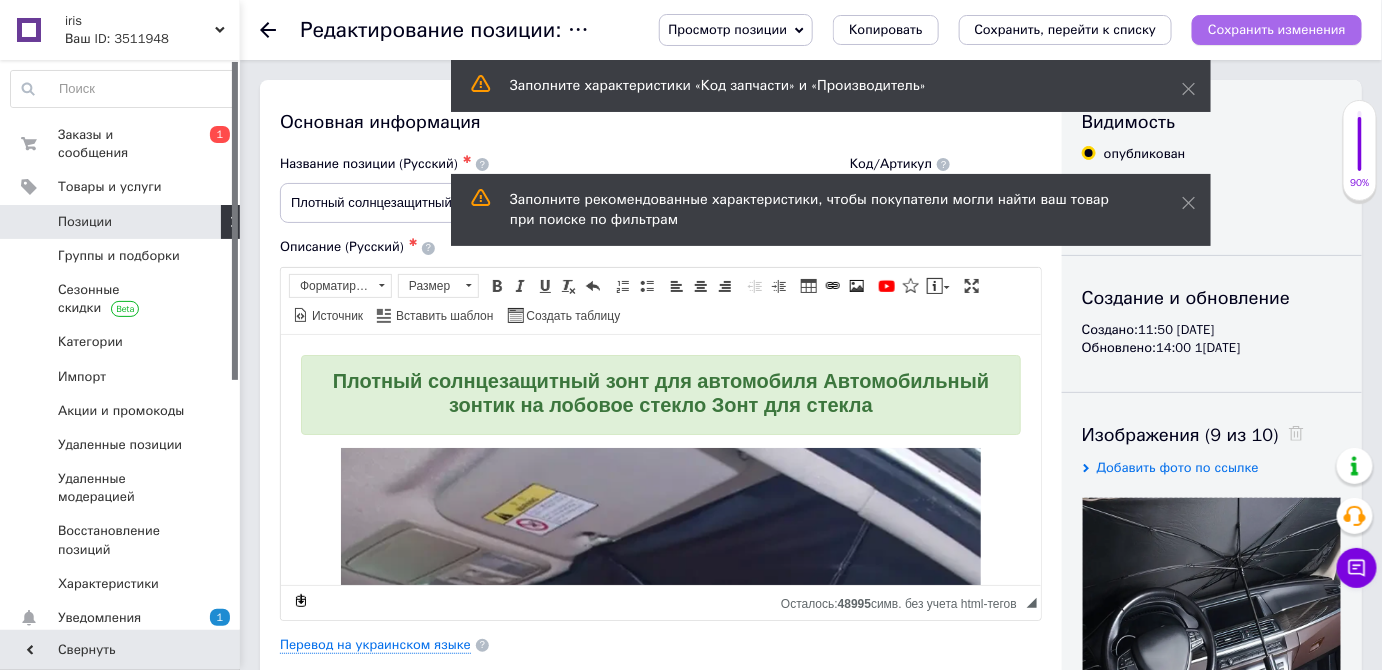 click on "Сохранить изменения" at bounding box center (1277, 29) 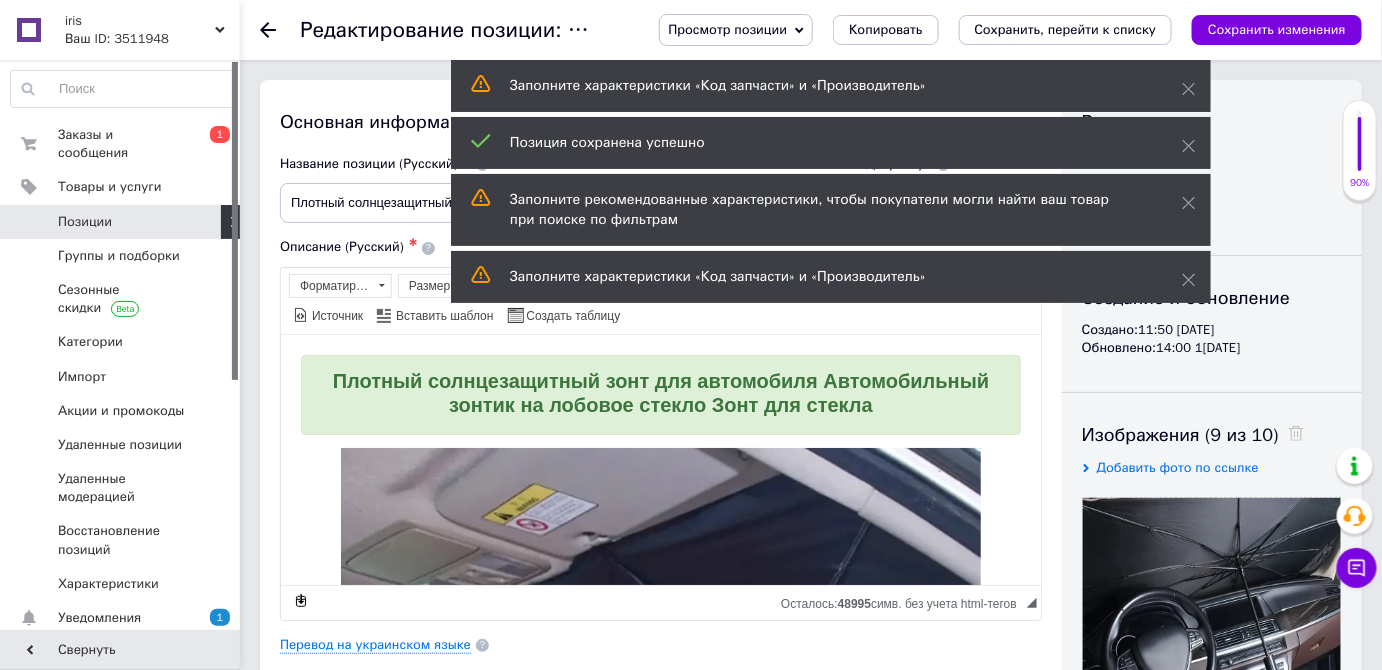 click on "Позиции" at bounding box center [123, 222] 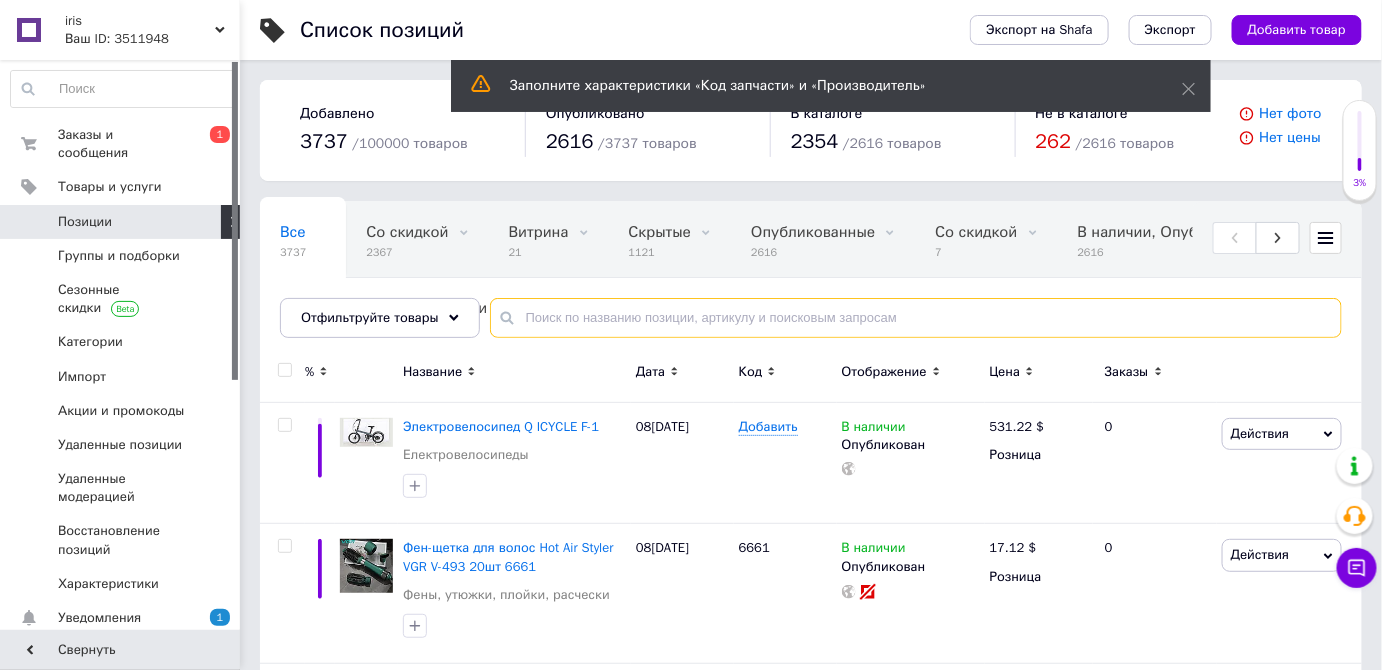 paste on "JM9993" 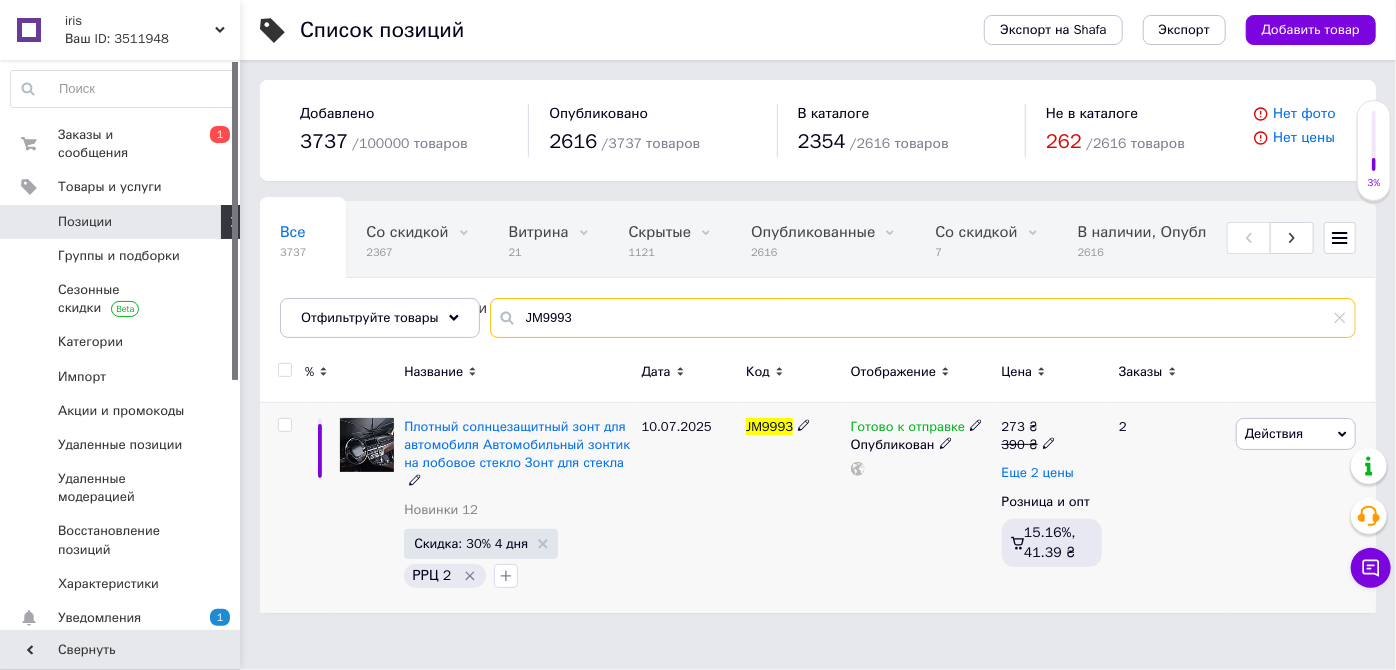 type on "JM9993" 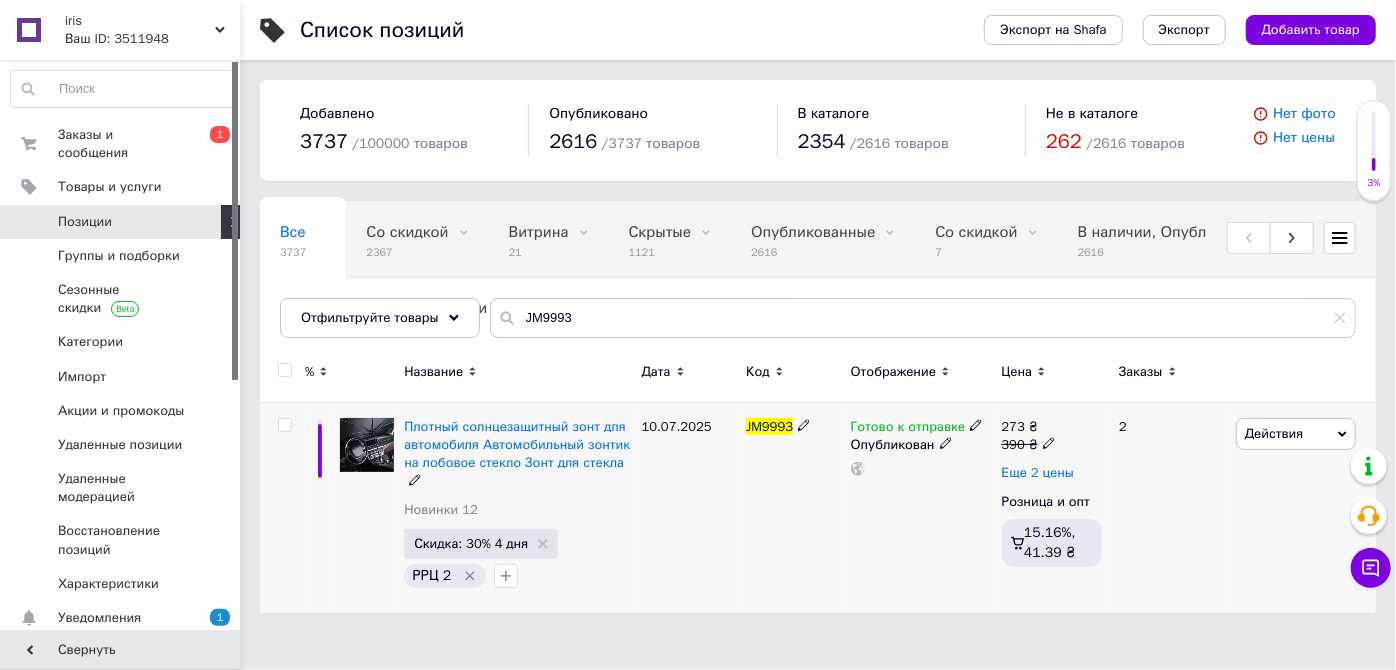 click on "Еще 2 цены" at bounding box center (1038, 473) 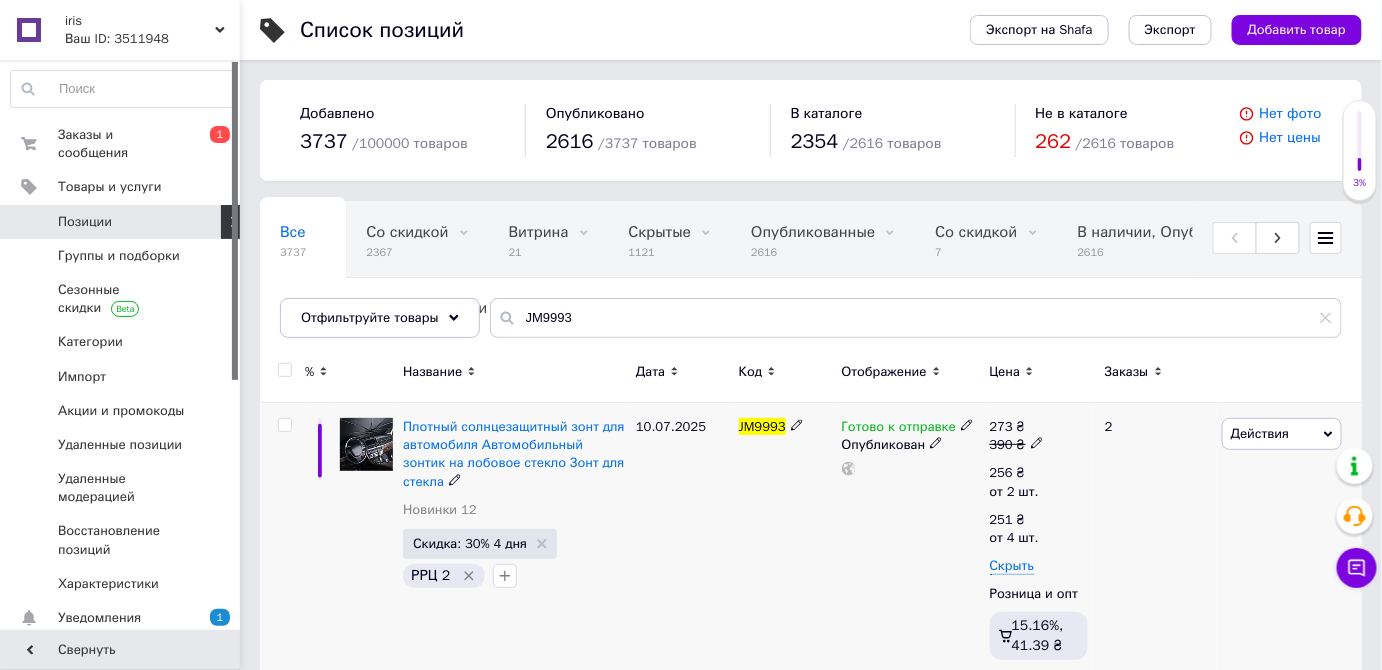 click on "390   ₴" at bounding box center (1017, 445) 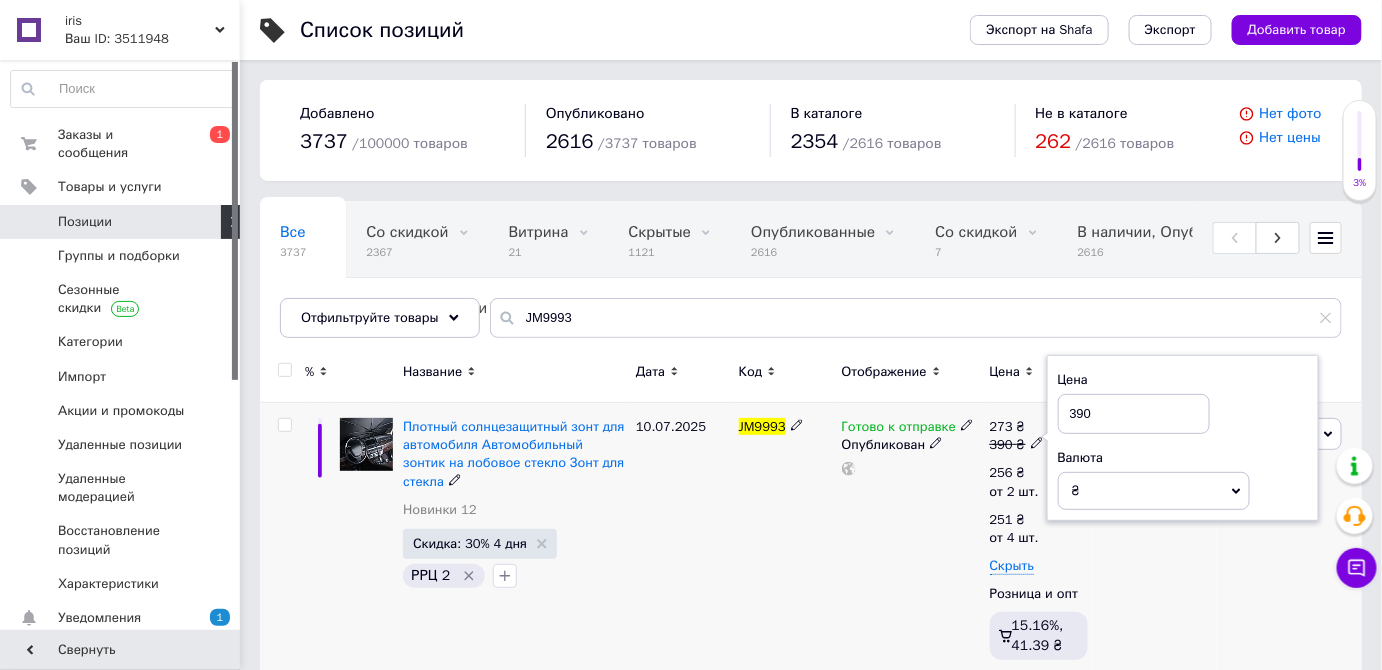 drag, startPoint x: 1075, startPoint y: 411, endPoint x: 1062, endPoint y: 414, distance: 13.341664 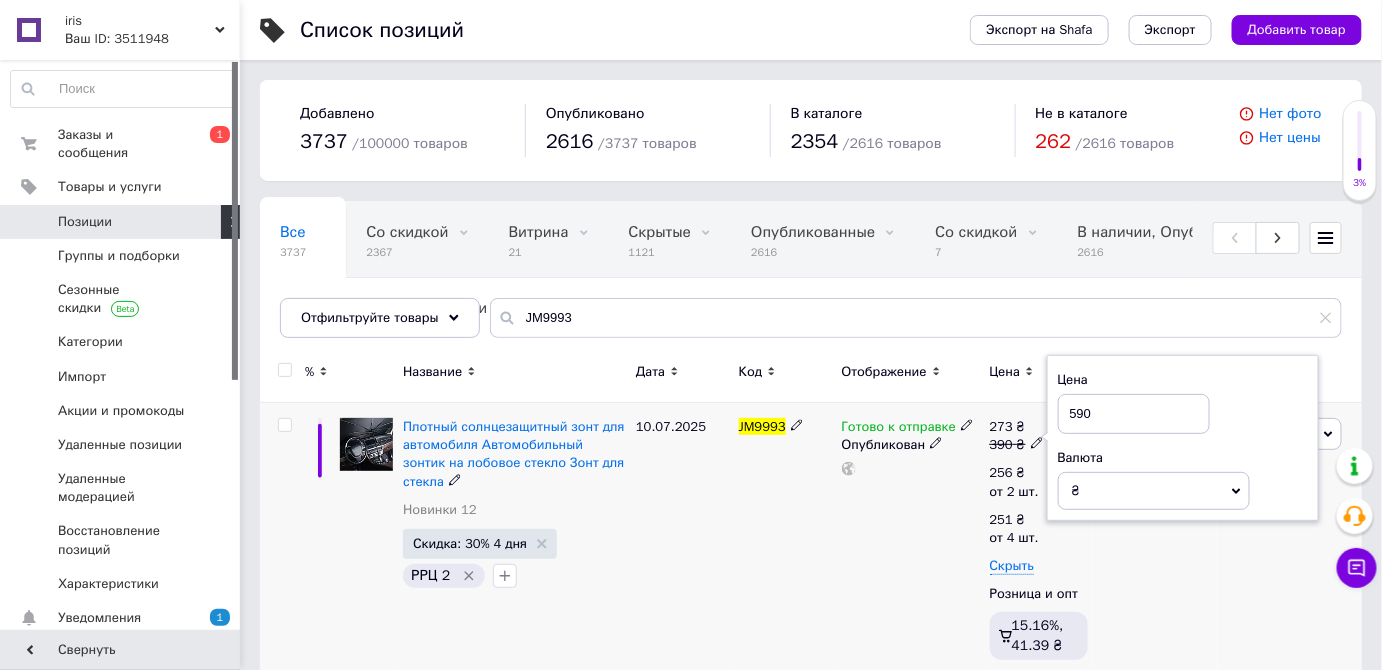 type on "590" 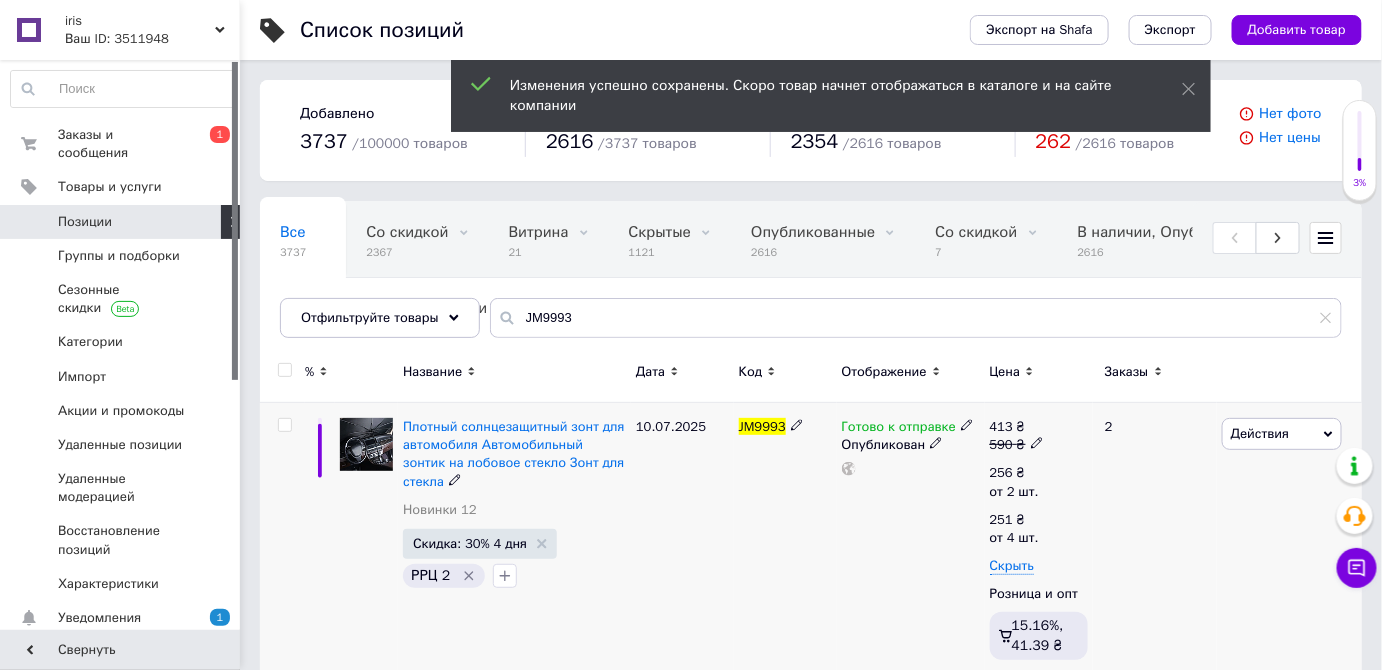 click 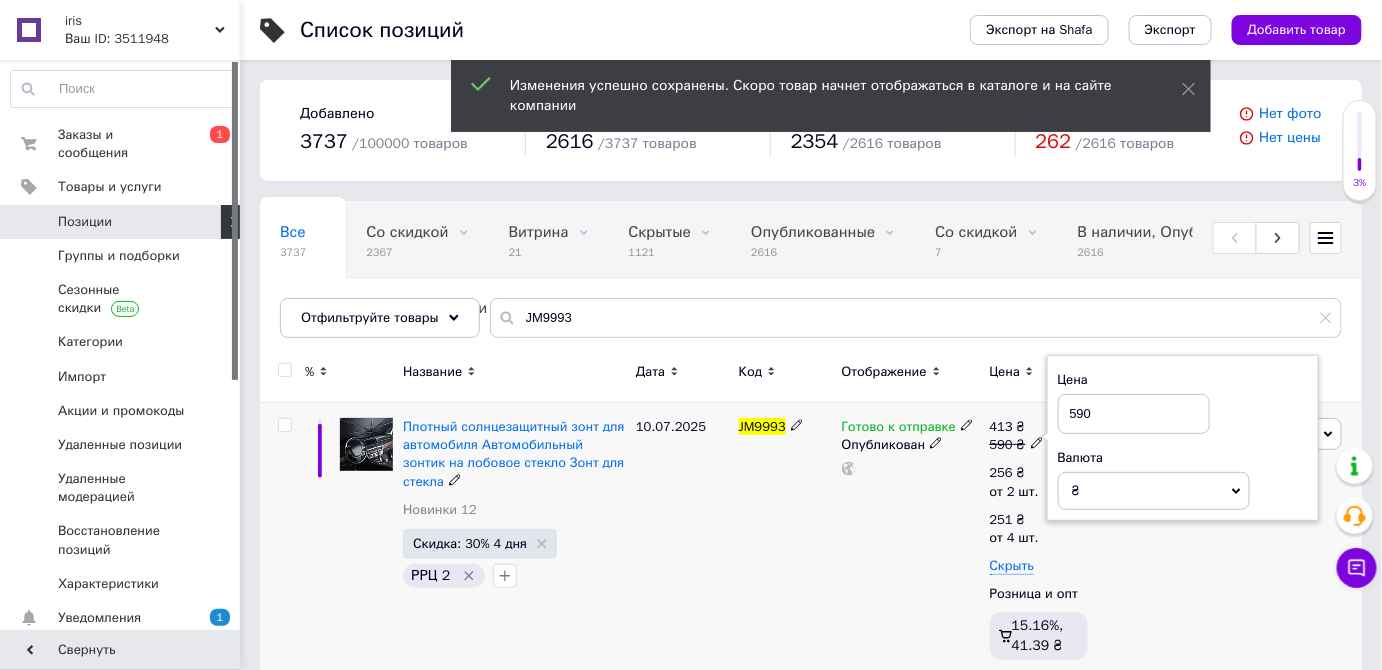 click on "590" at bounding box center (1134, 414) 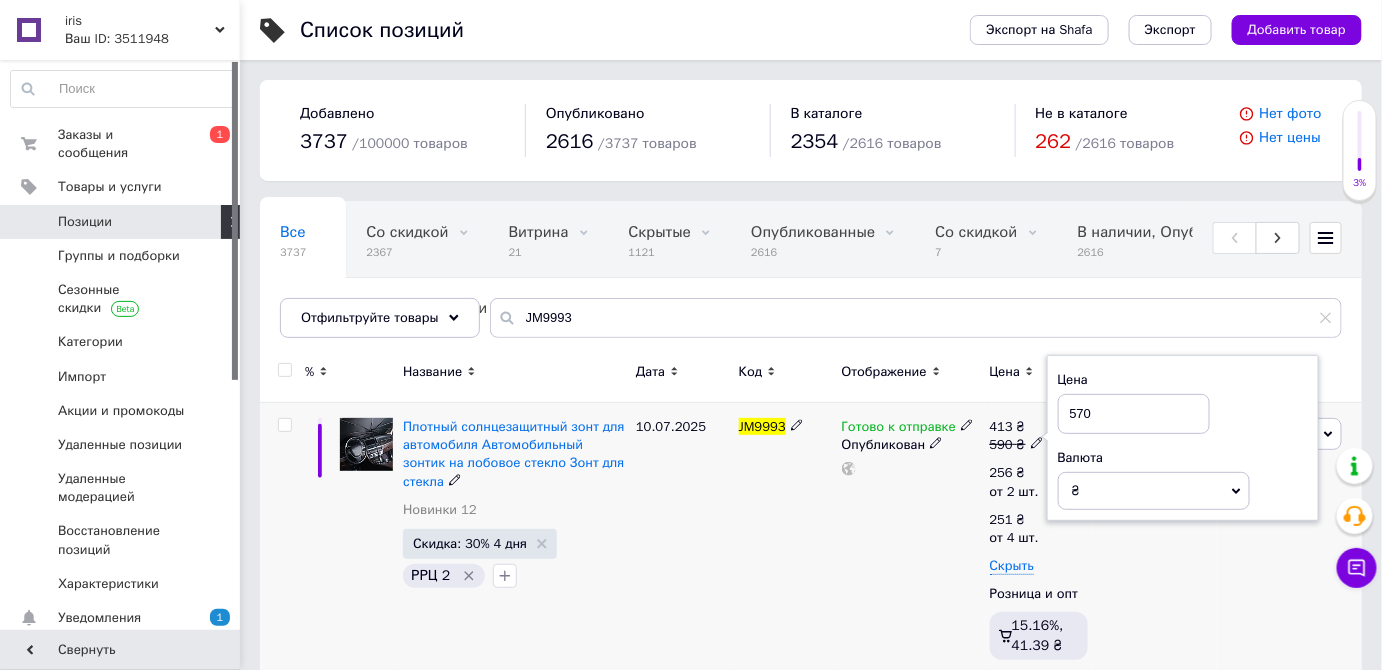 type on "570" 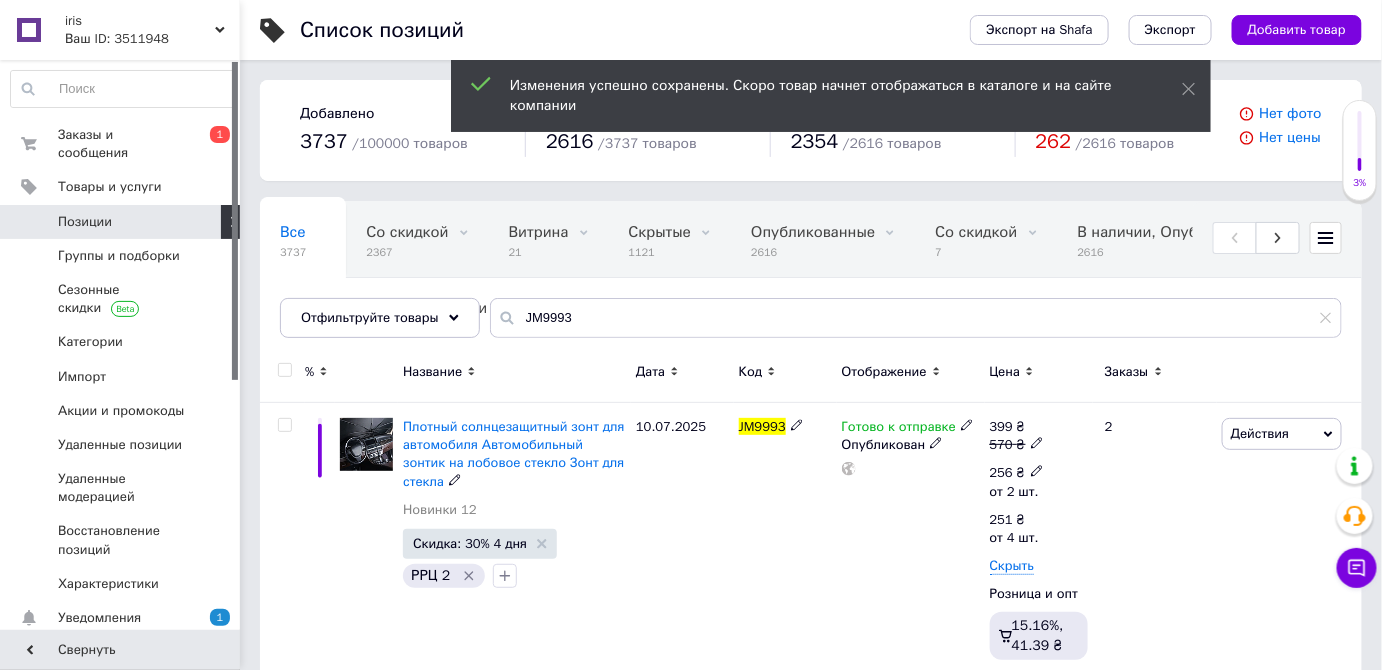 click 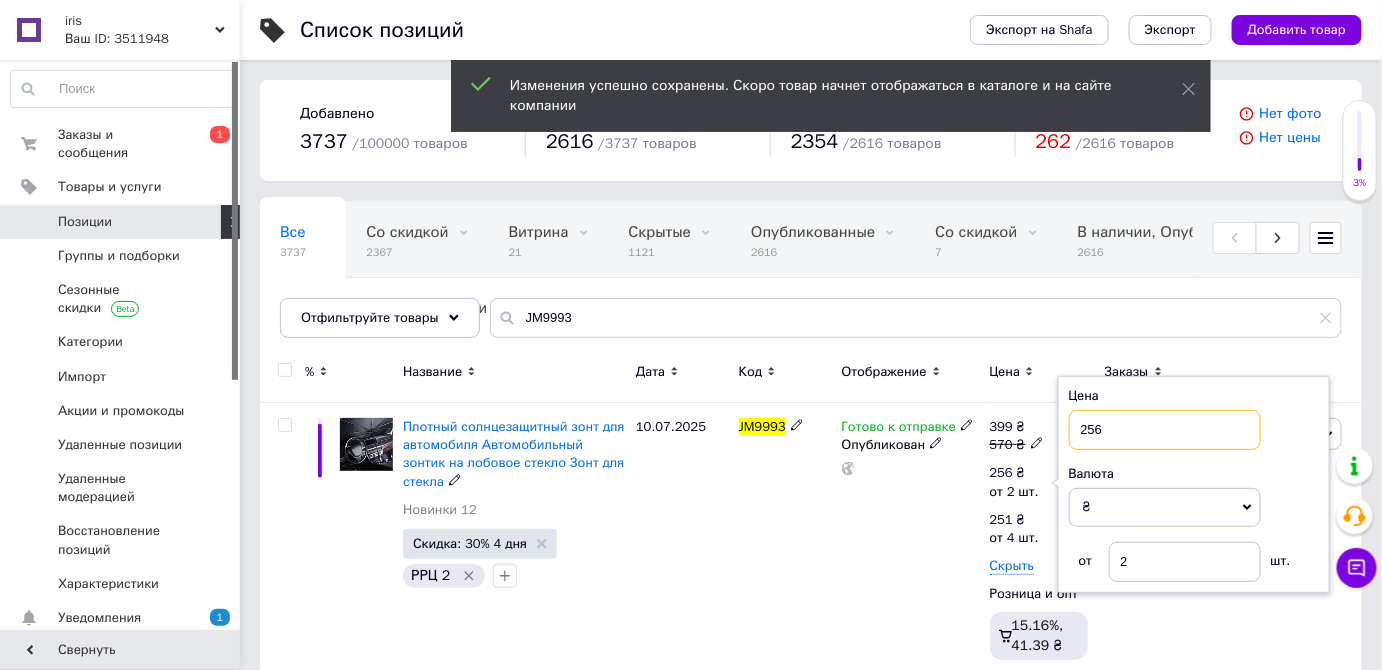 click on "256" at bounding box center (1165, 430) 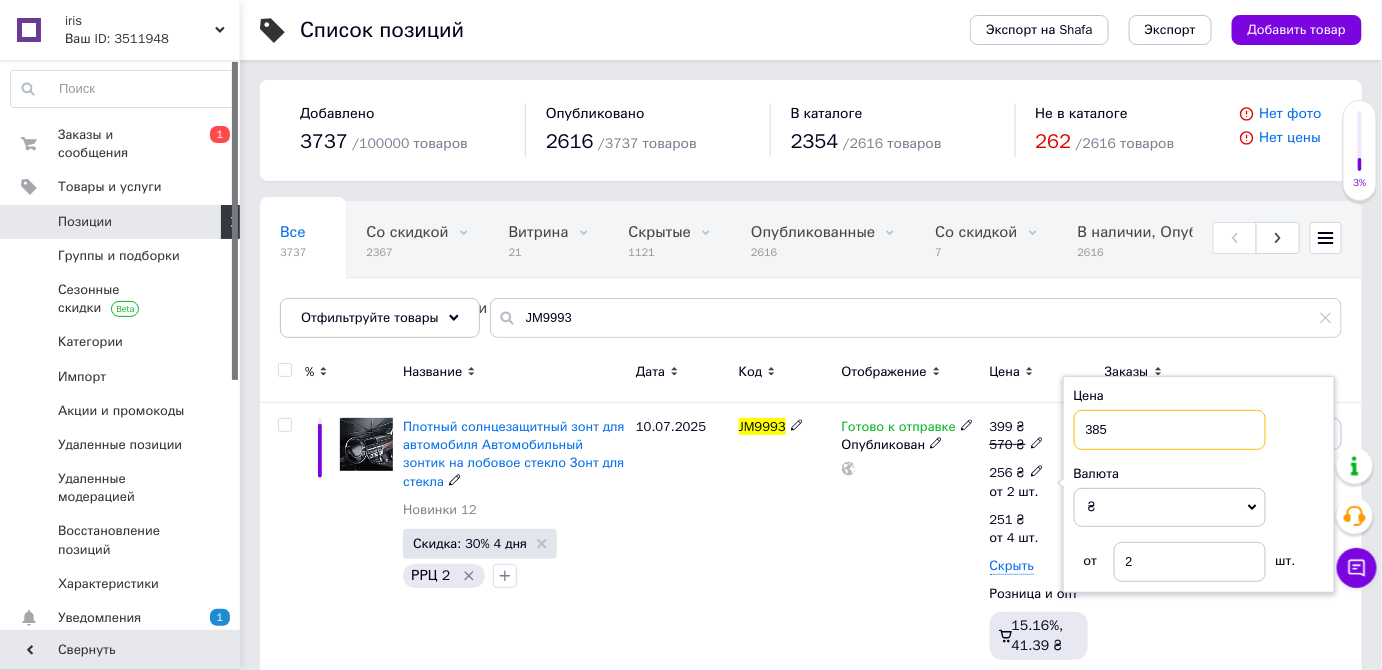 type on "385" 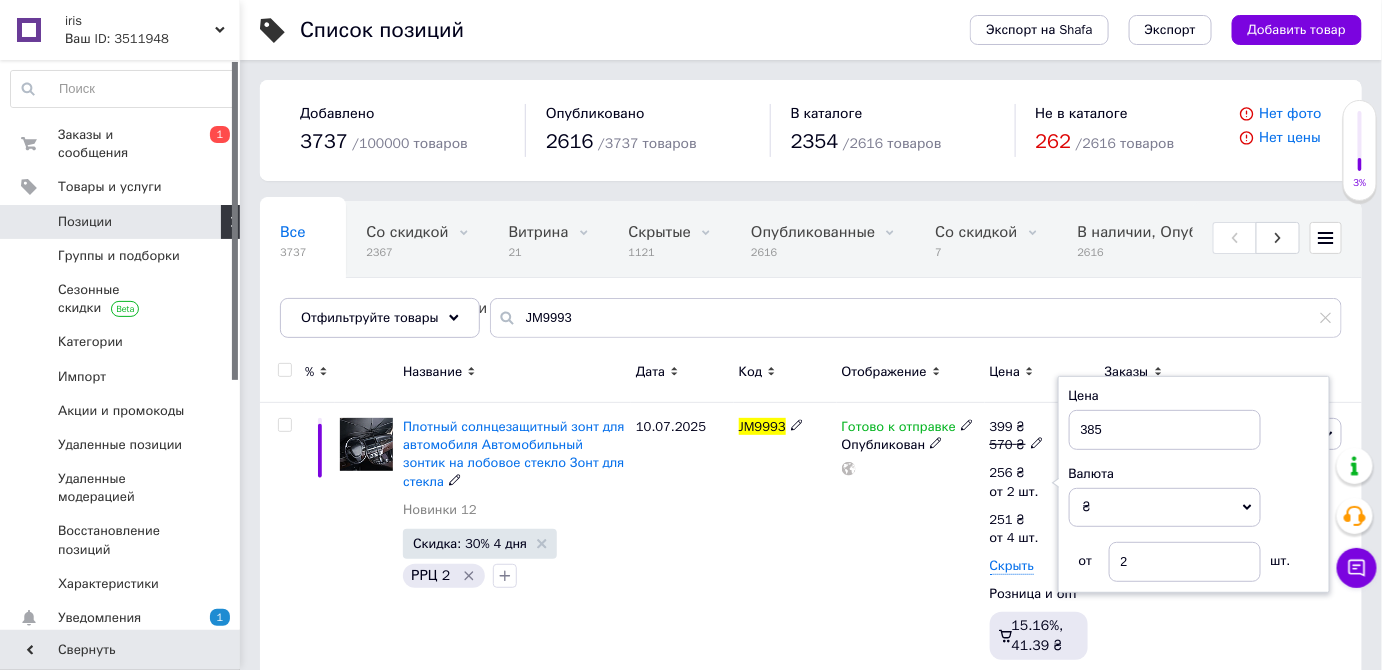 click on "Готово к отправке Опубликован" at bounding box center (911, 543) 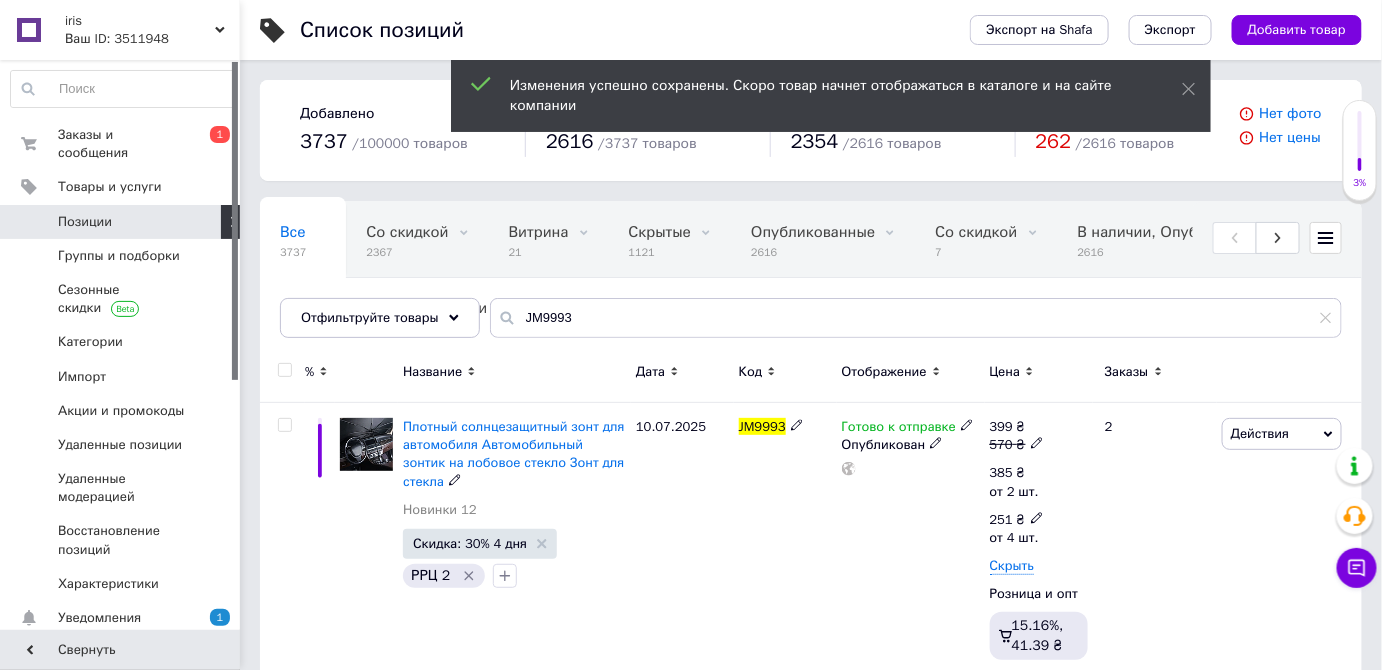 click 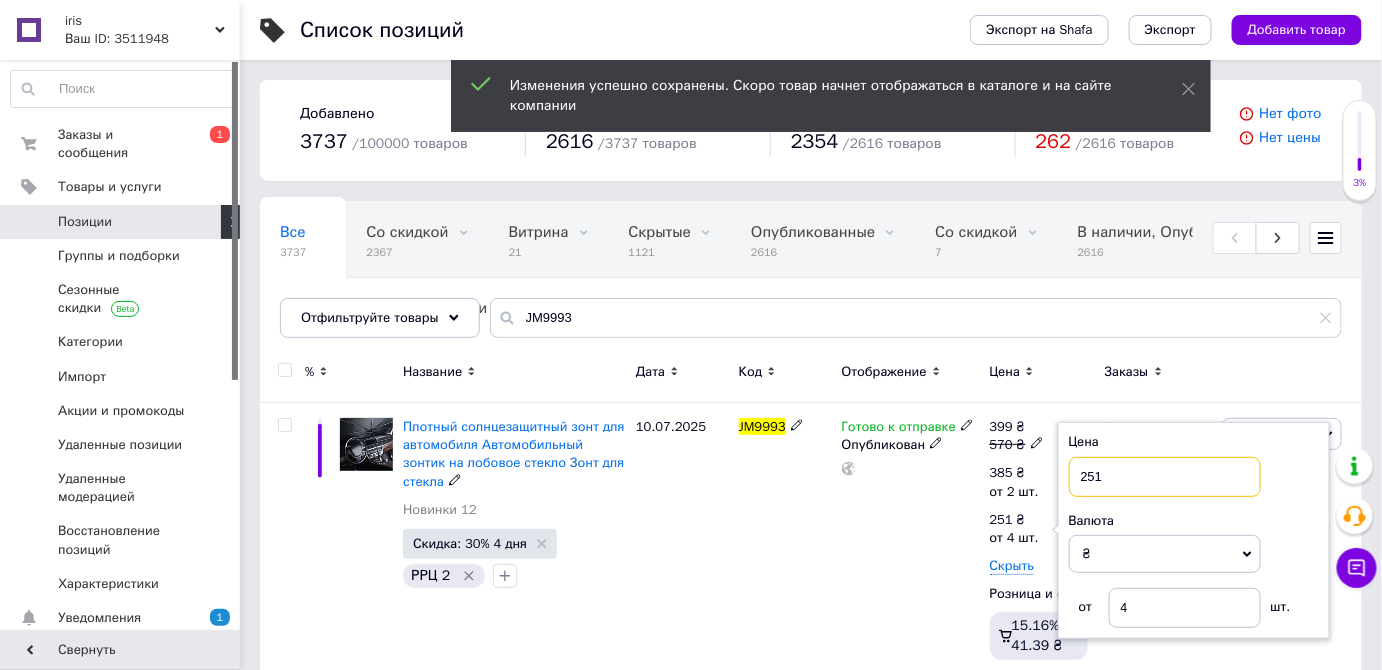 drag, startPoint x: 1081, startPoint y: 473, endPoint x: 1120, endPoint y: 470, distance: 39.115215 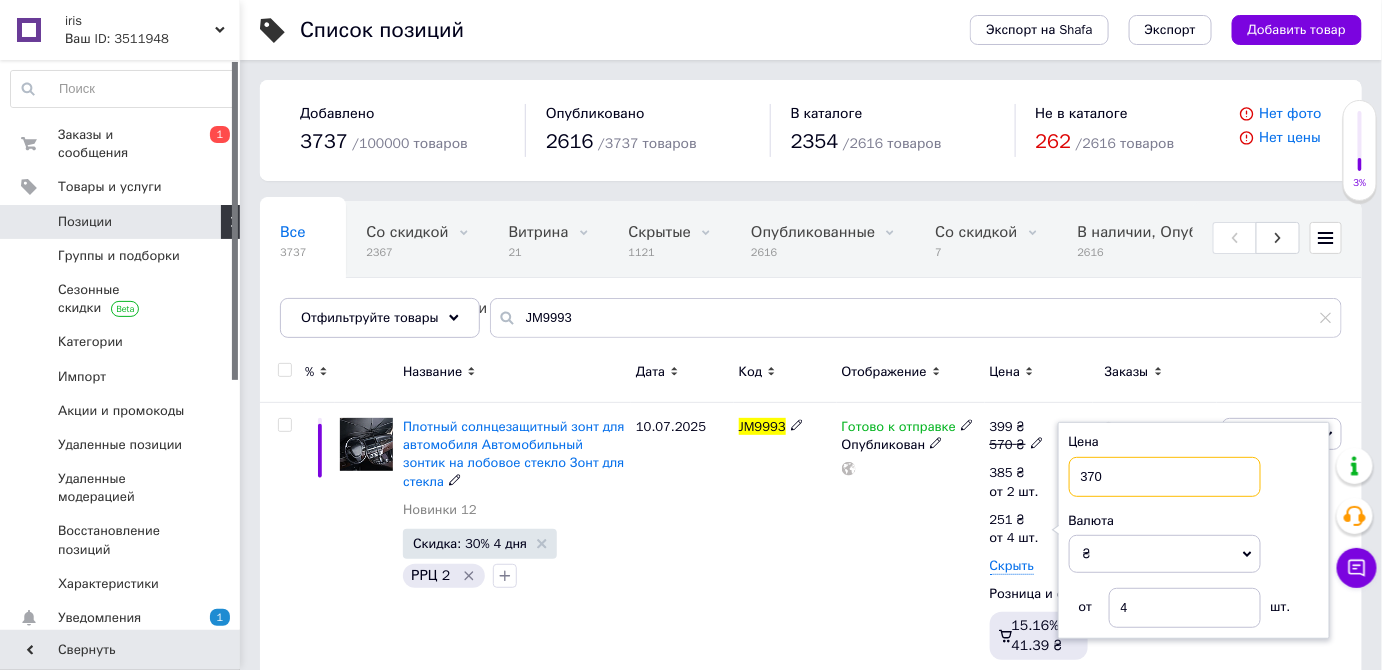 type on "370" 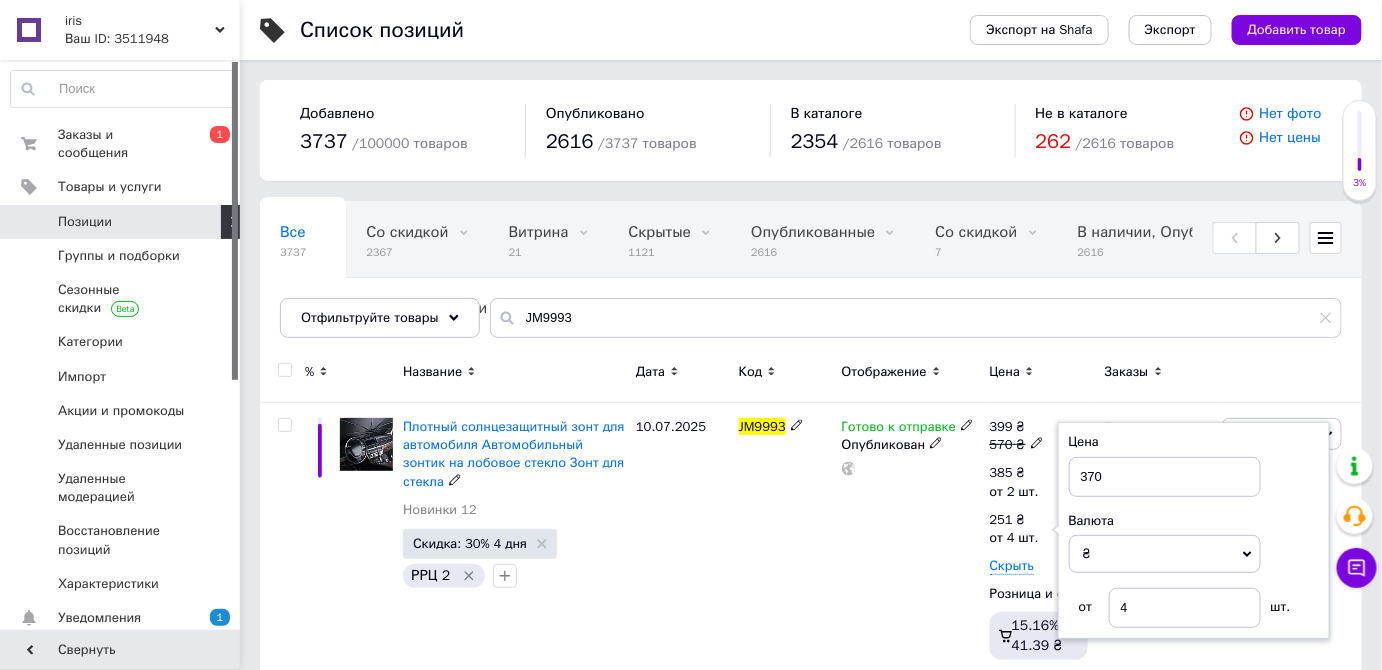 click on "Готово к отправке Опубликован" at bounding box center [911, 543] 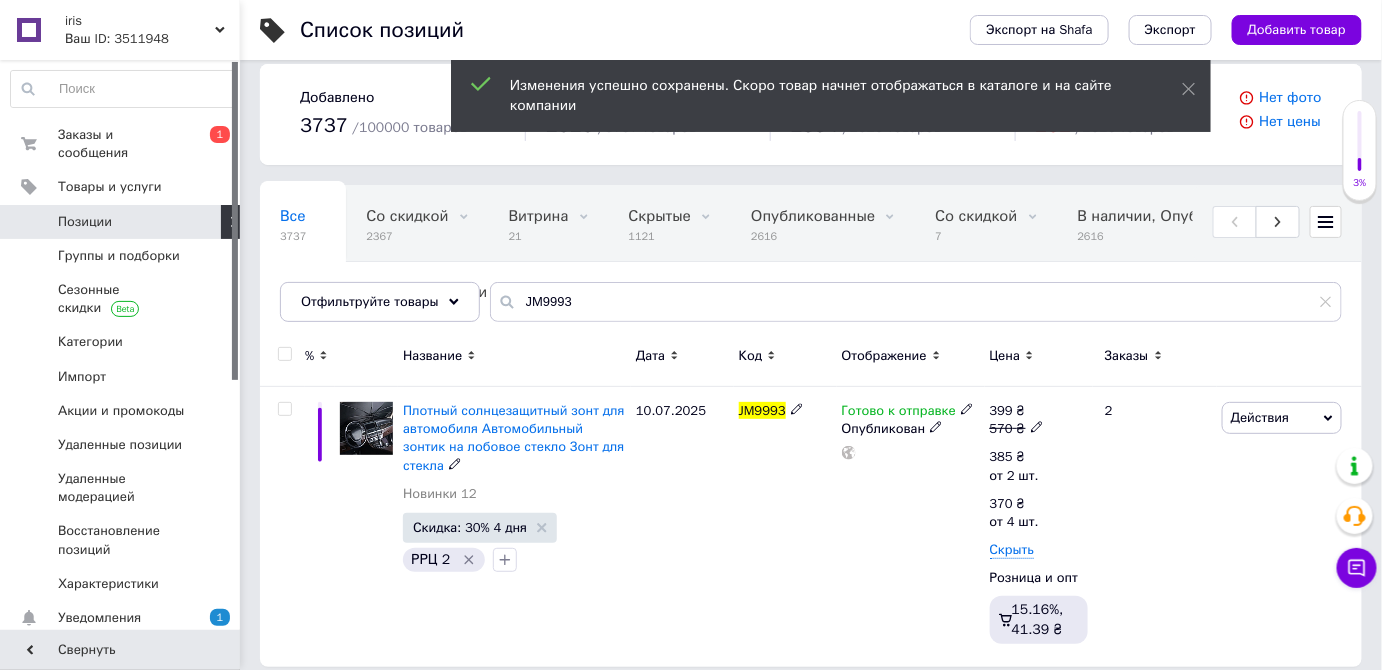 scroll, scrollTop: 30, scrollLeft: 0, axis: vertical 